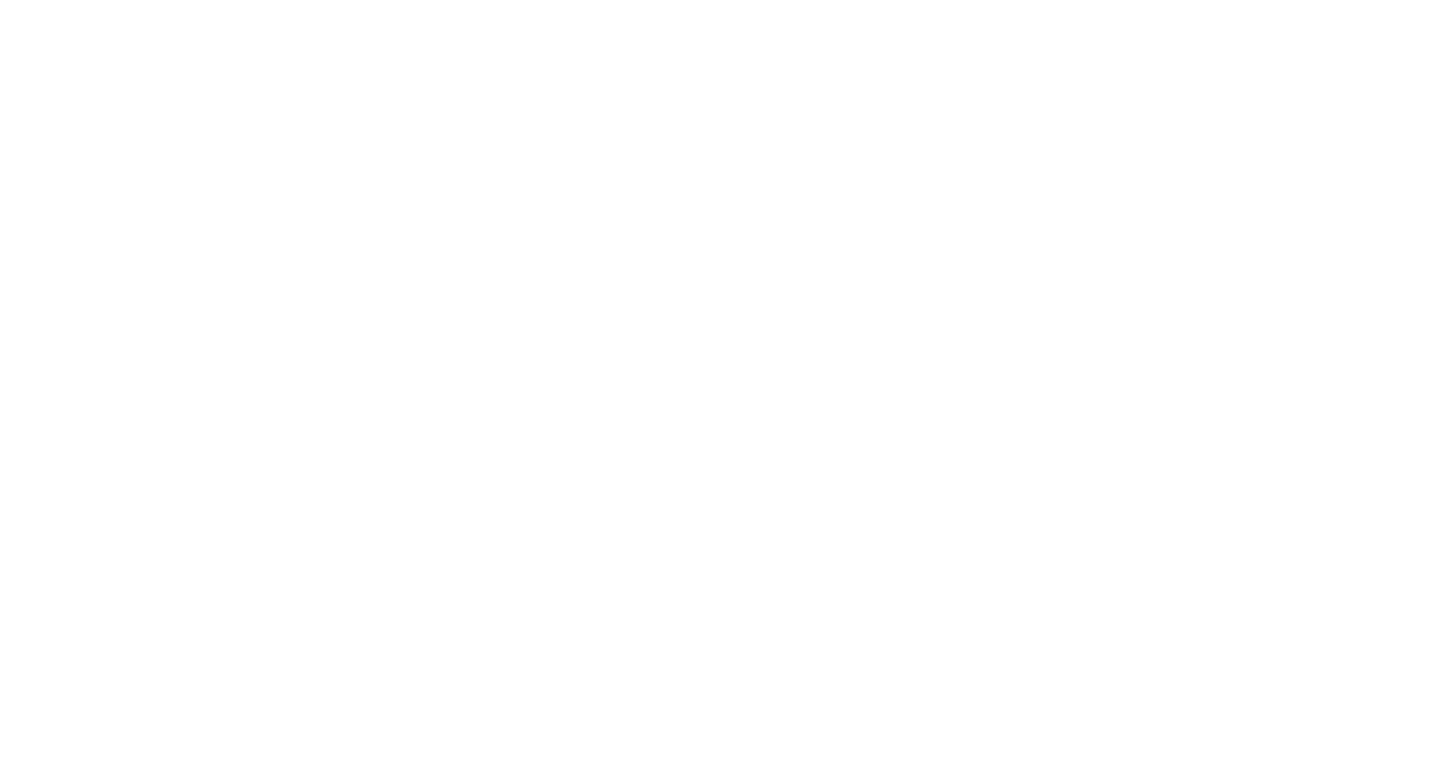 scroll, scrollTop: 0, scrollLeft: 0, axis: both 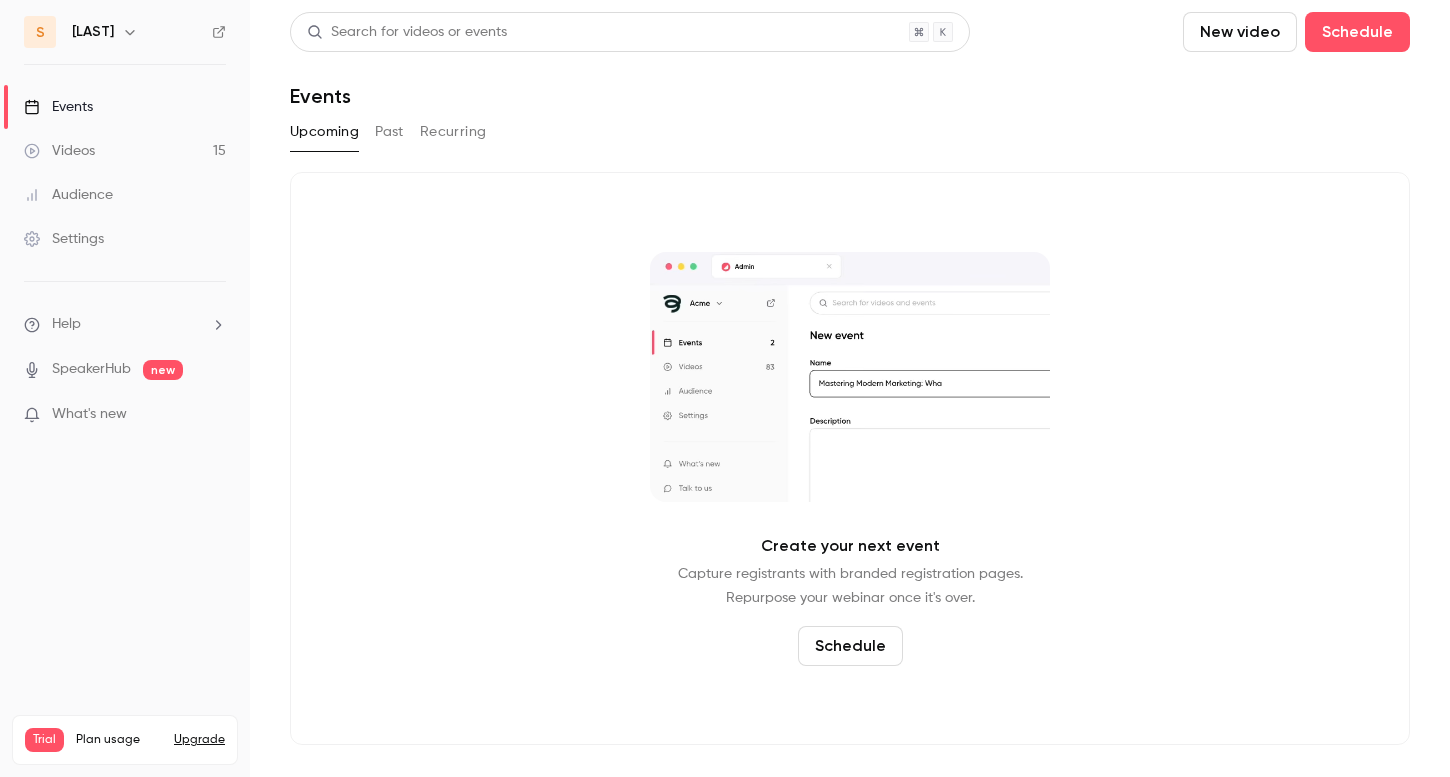 click 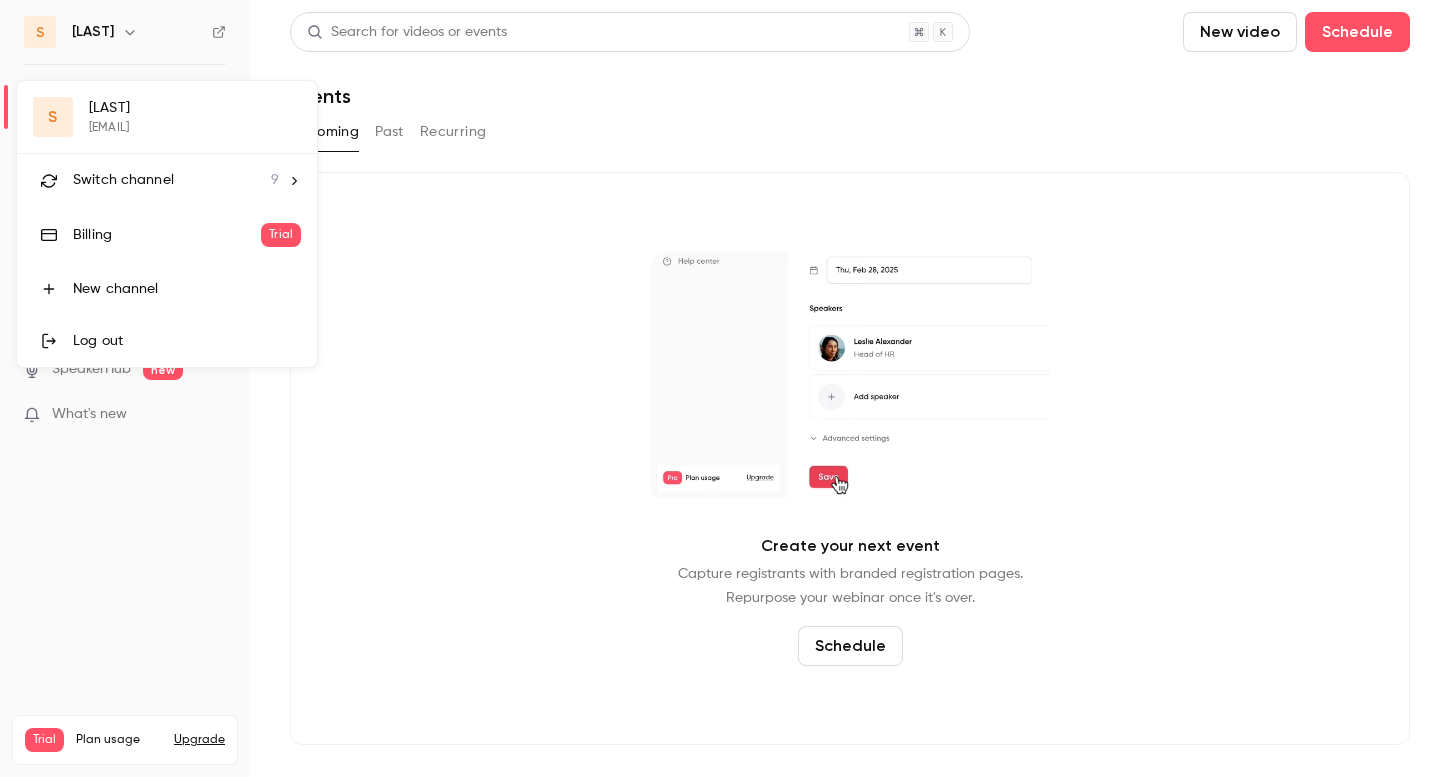 click on "Switch channel 9" at bounding box center (167, 180) 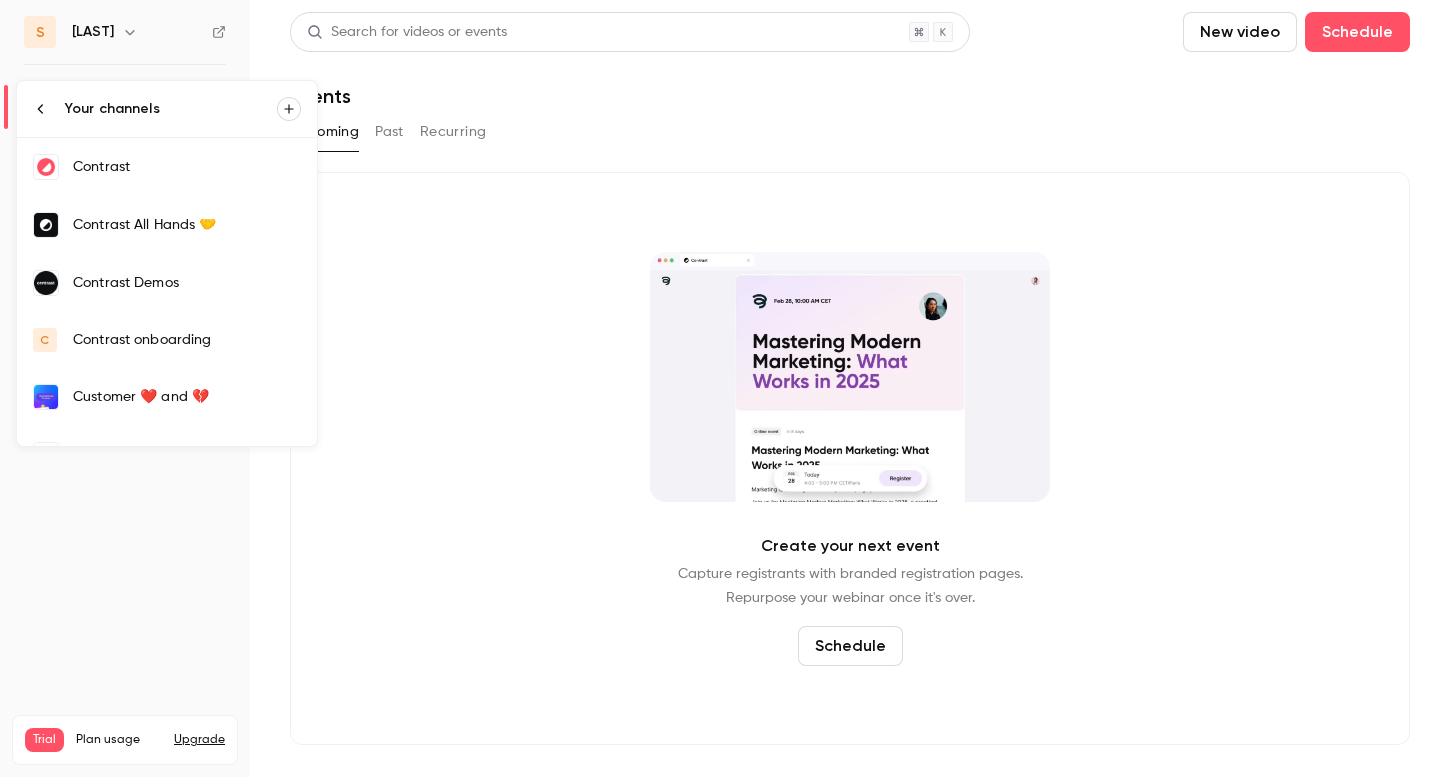 click on "Contrast onboarding" at bounding box center (187, 340) 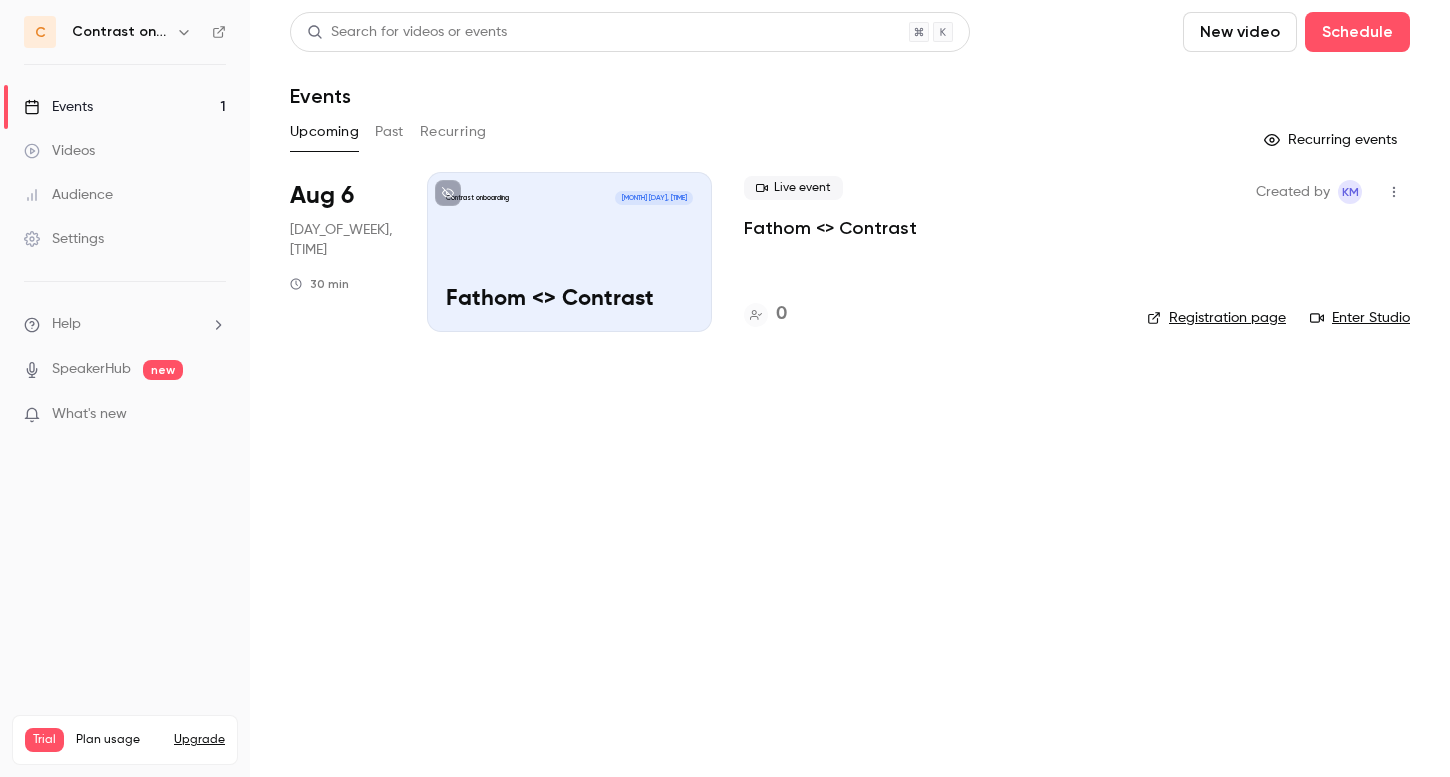click on "Fathom <> Contrast" at bounding box center [830, 228] 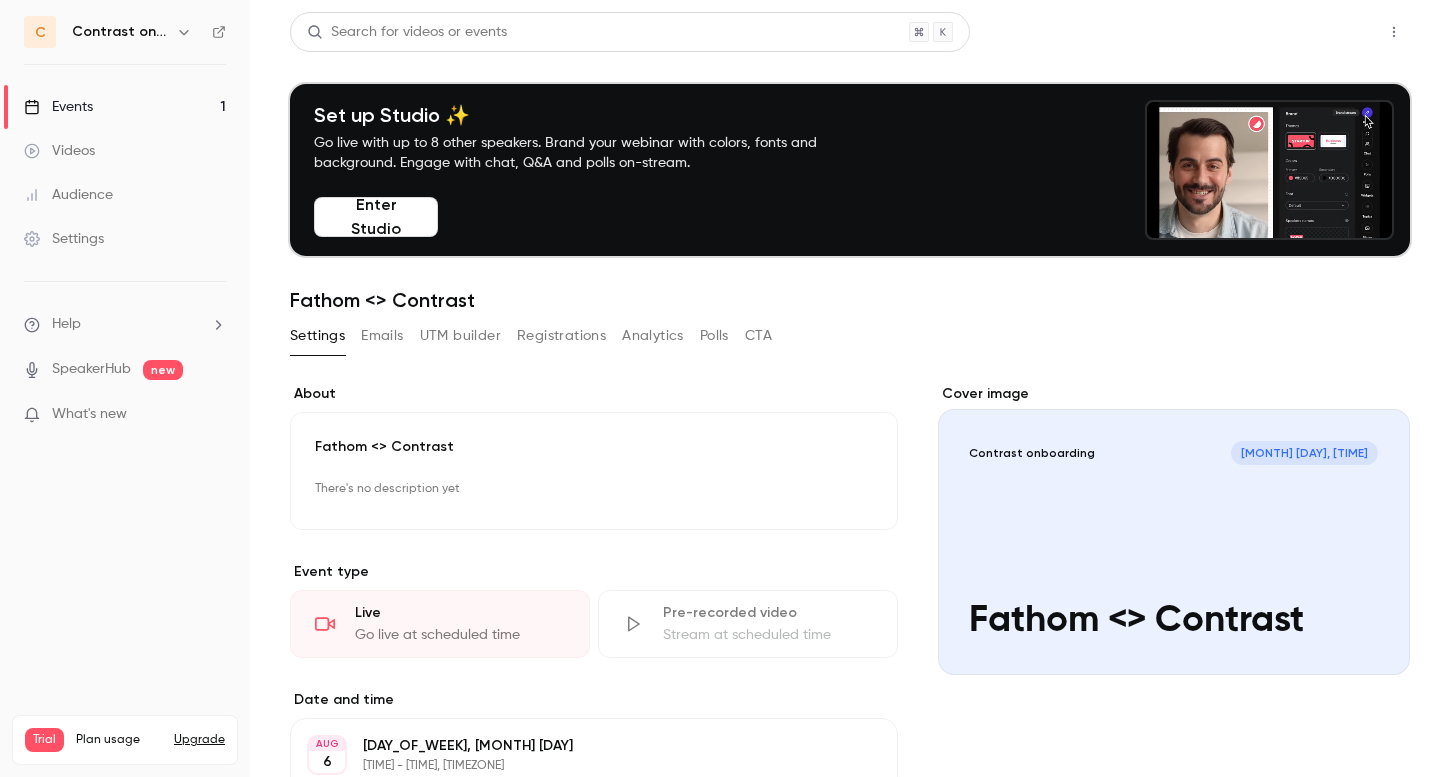click on "Share" at bounding box center (1322, 32) 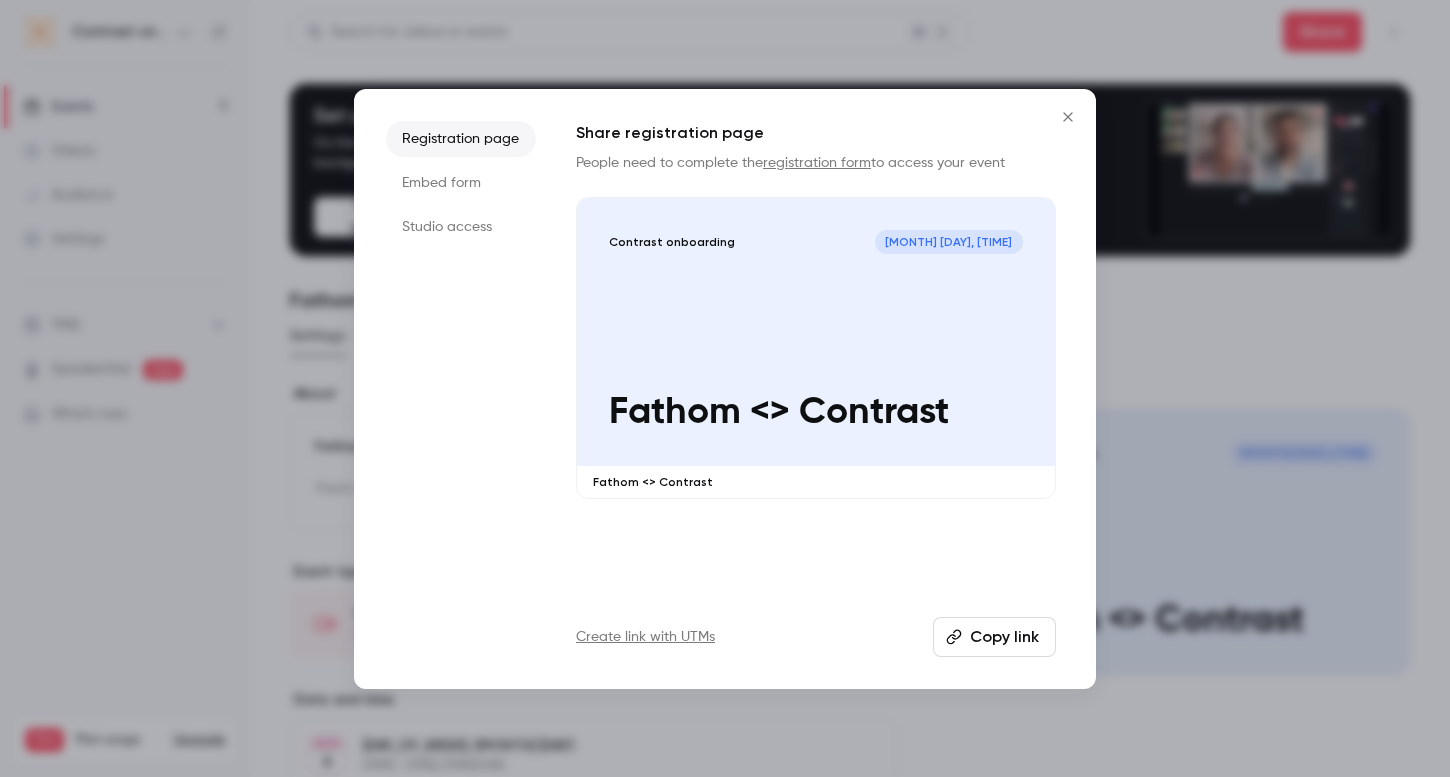 click on "Studio access" at bounding box center [461, 227] 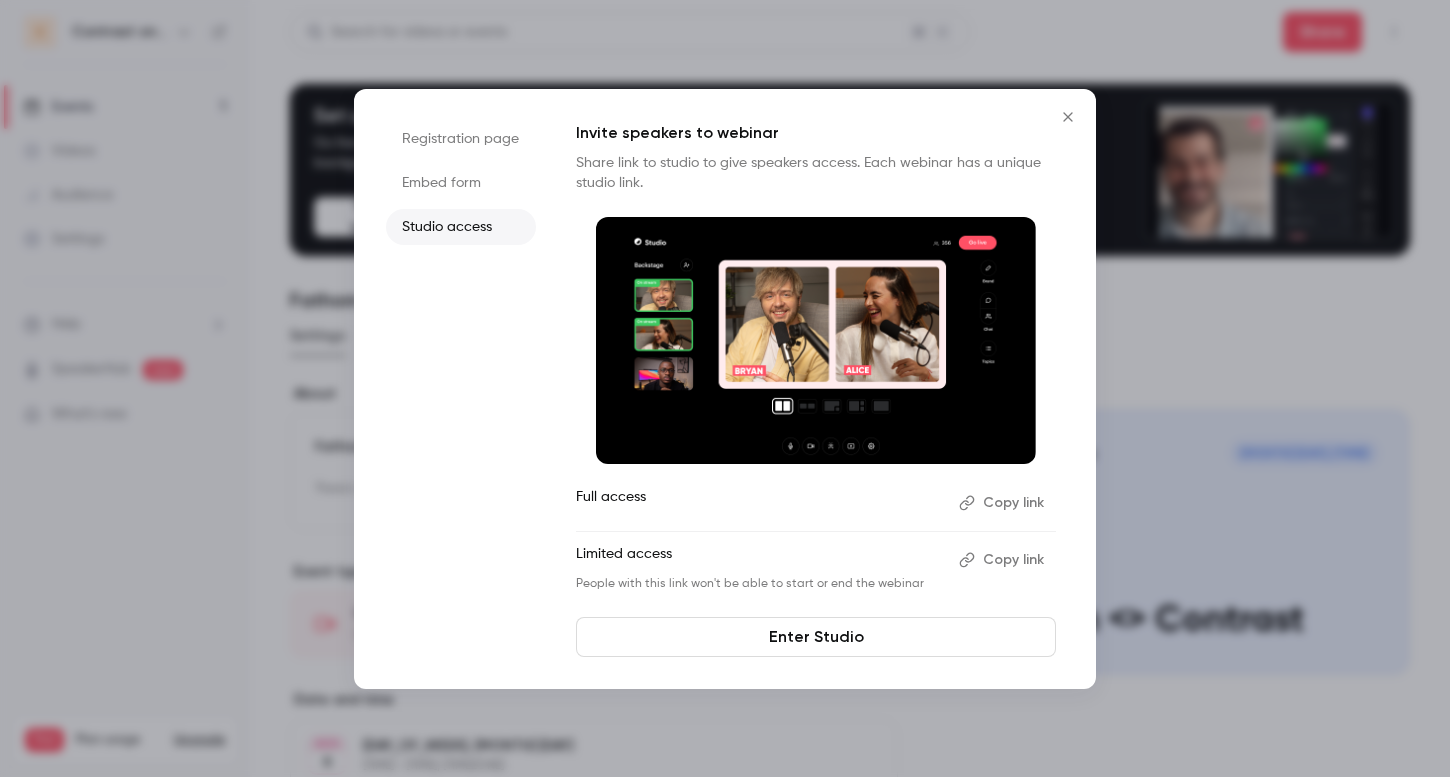 click on "Copy link" at bounding box center (1003, 503) 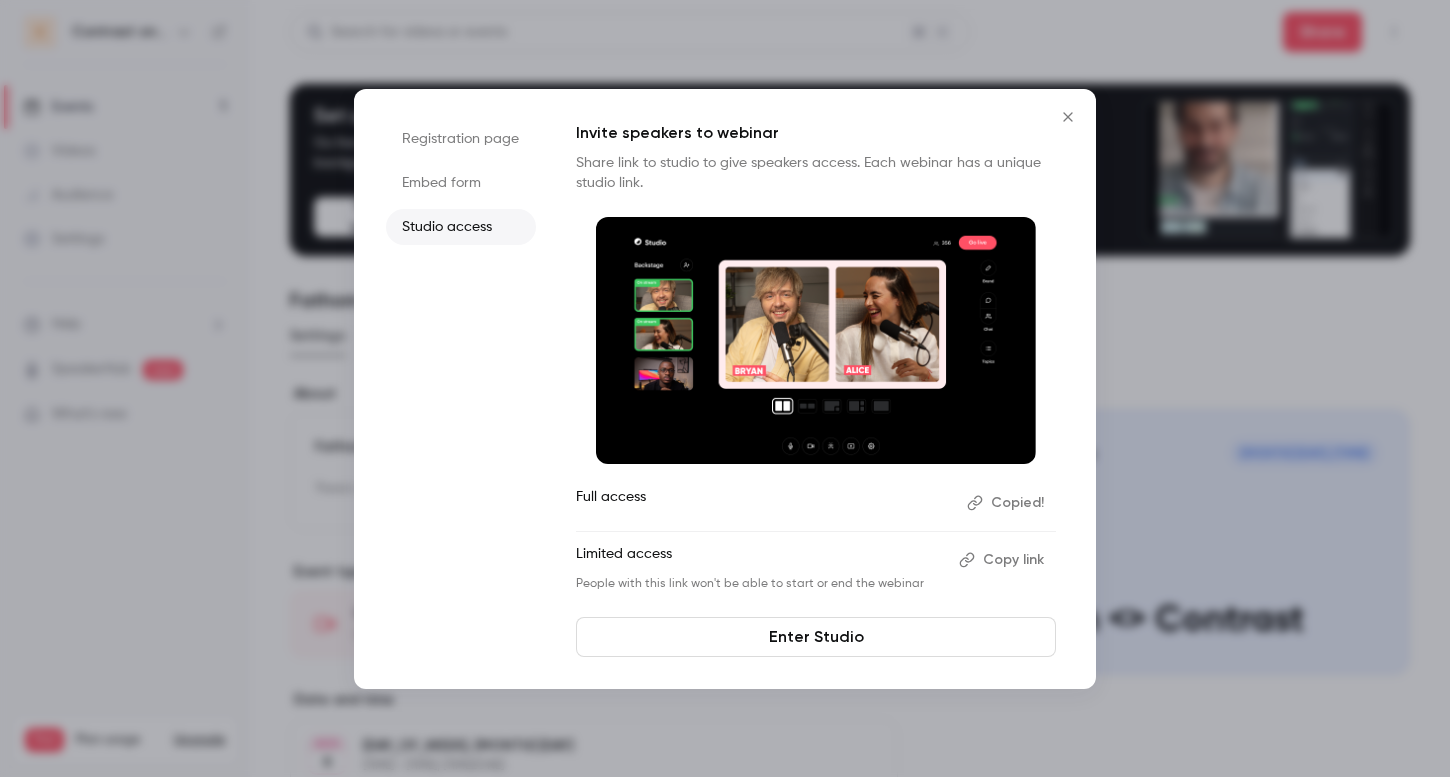 click 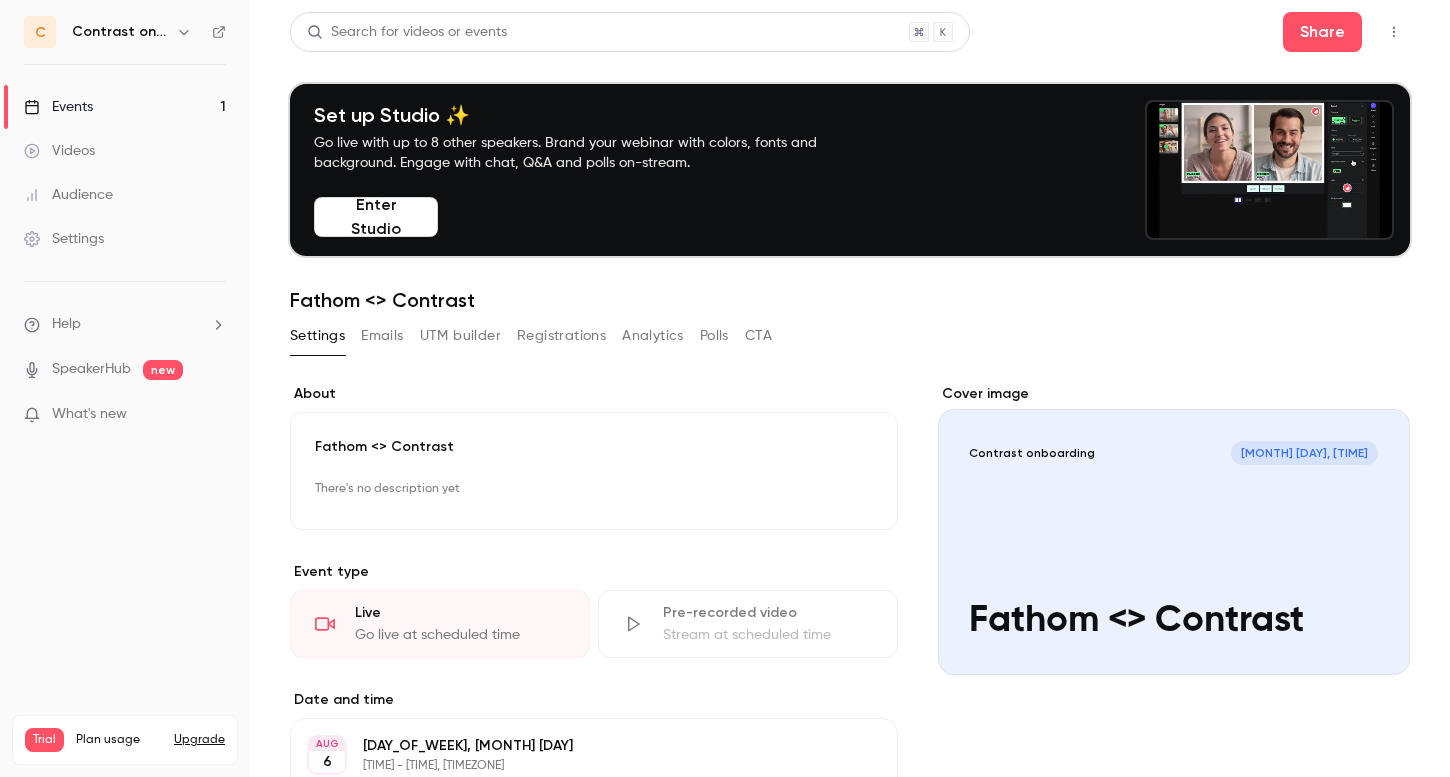 type 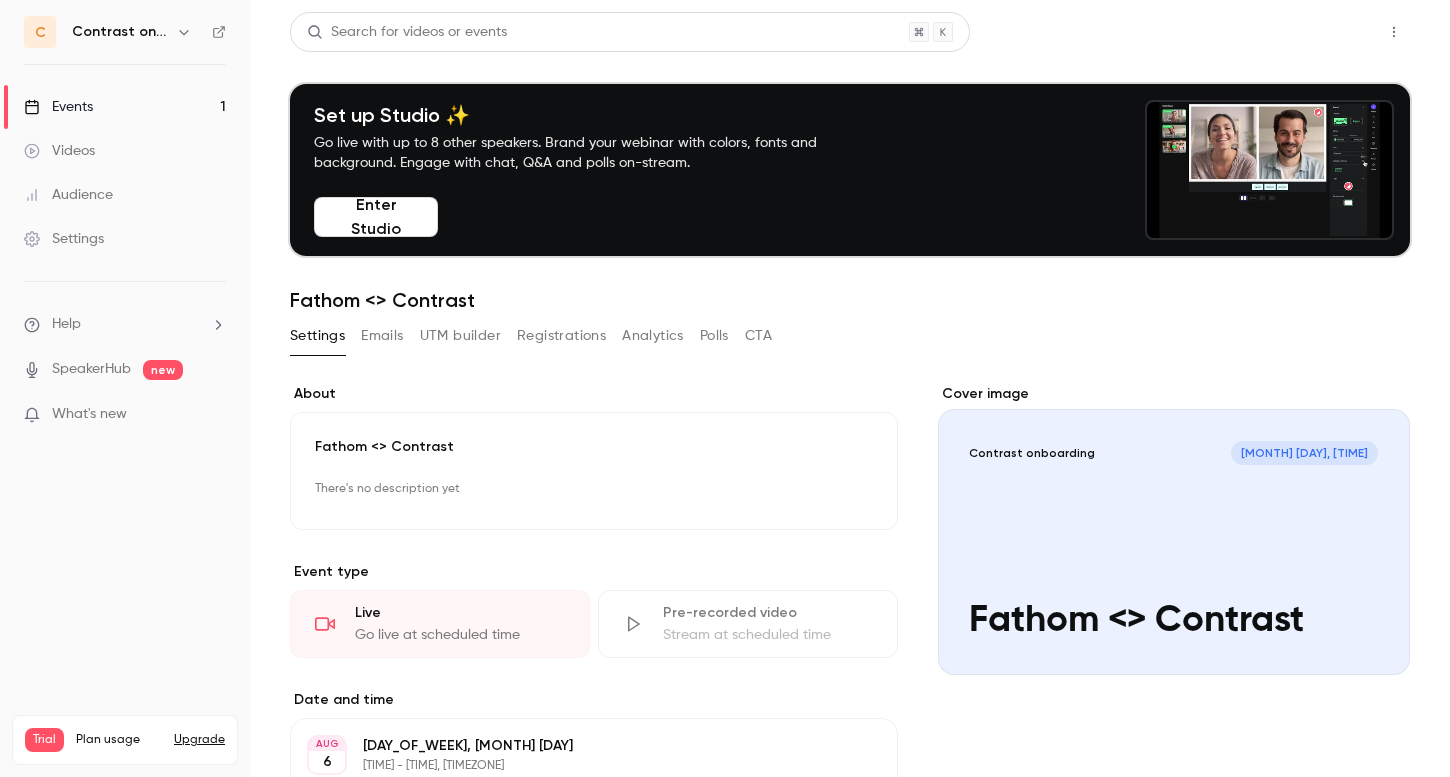 click on "Share" at bounding box center [1322, 32] 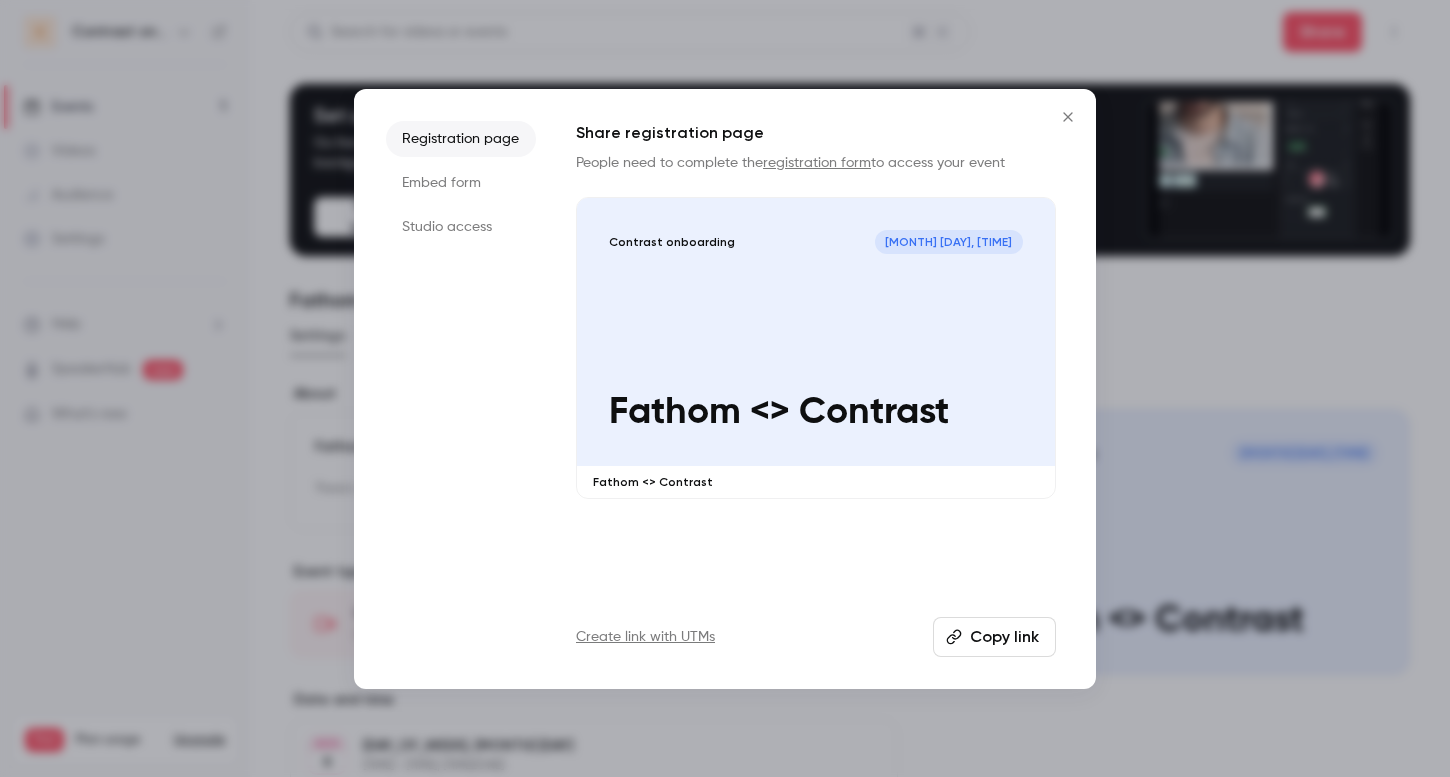click on "Studio access" at bounding box center (461, 227) 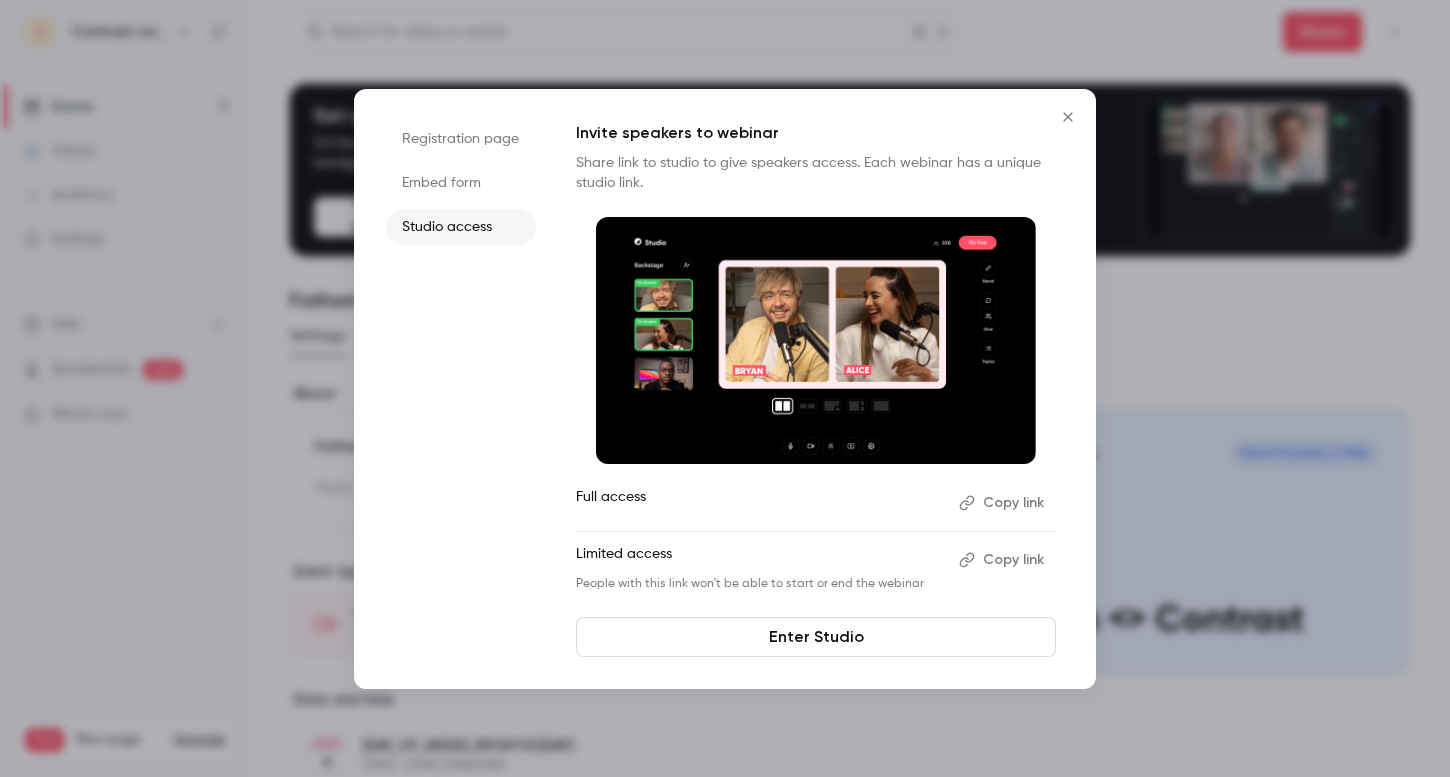 click on "Copy link" at bounding box center [1003, 503] 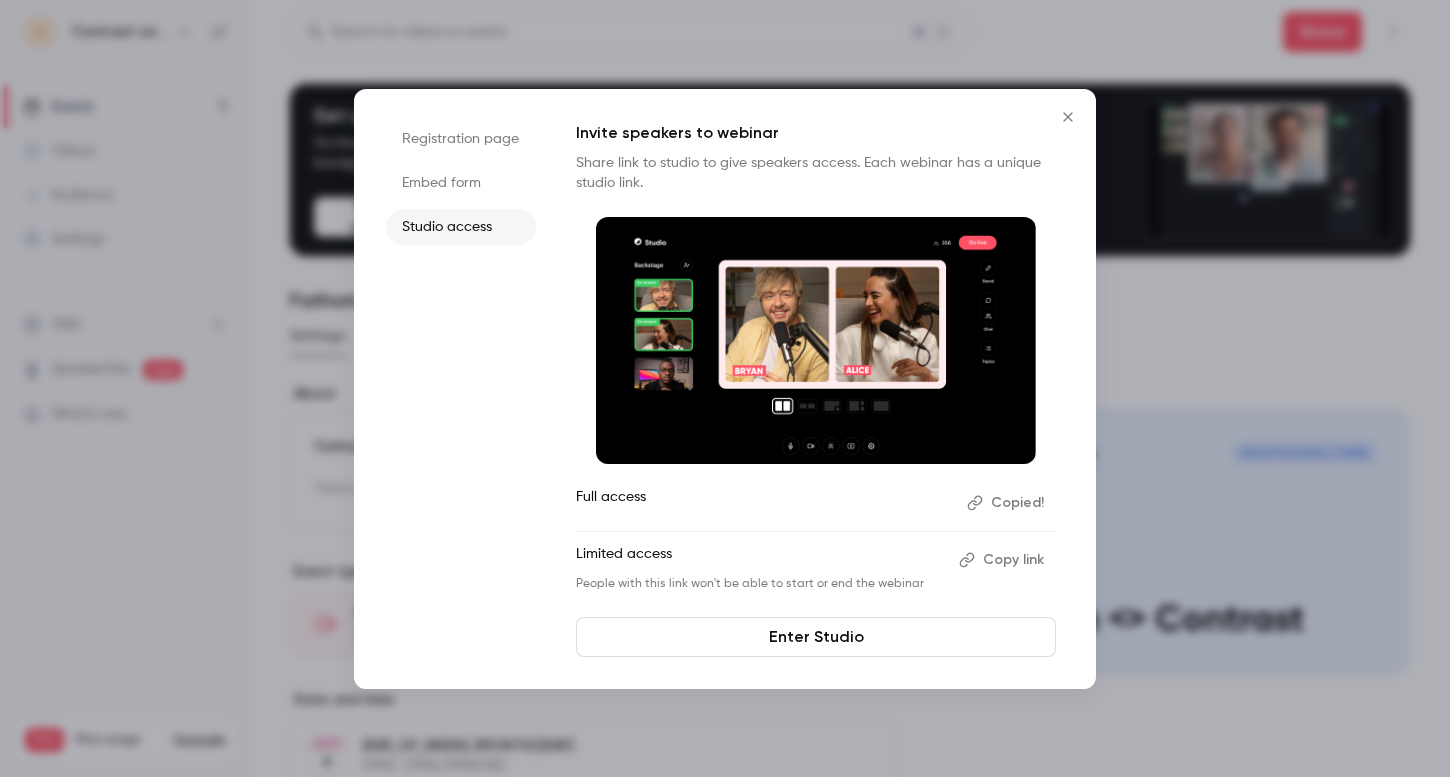 type 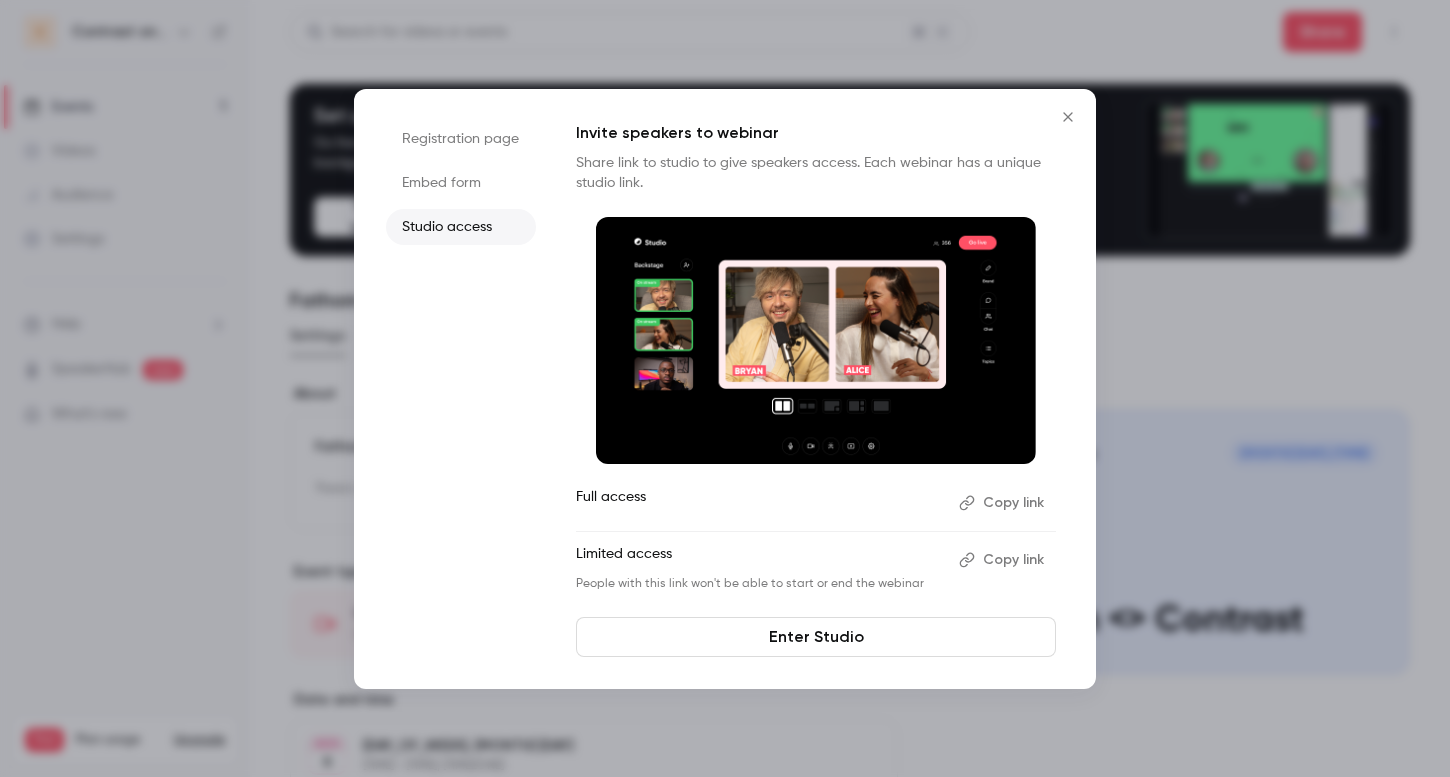 click 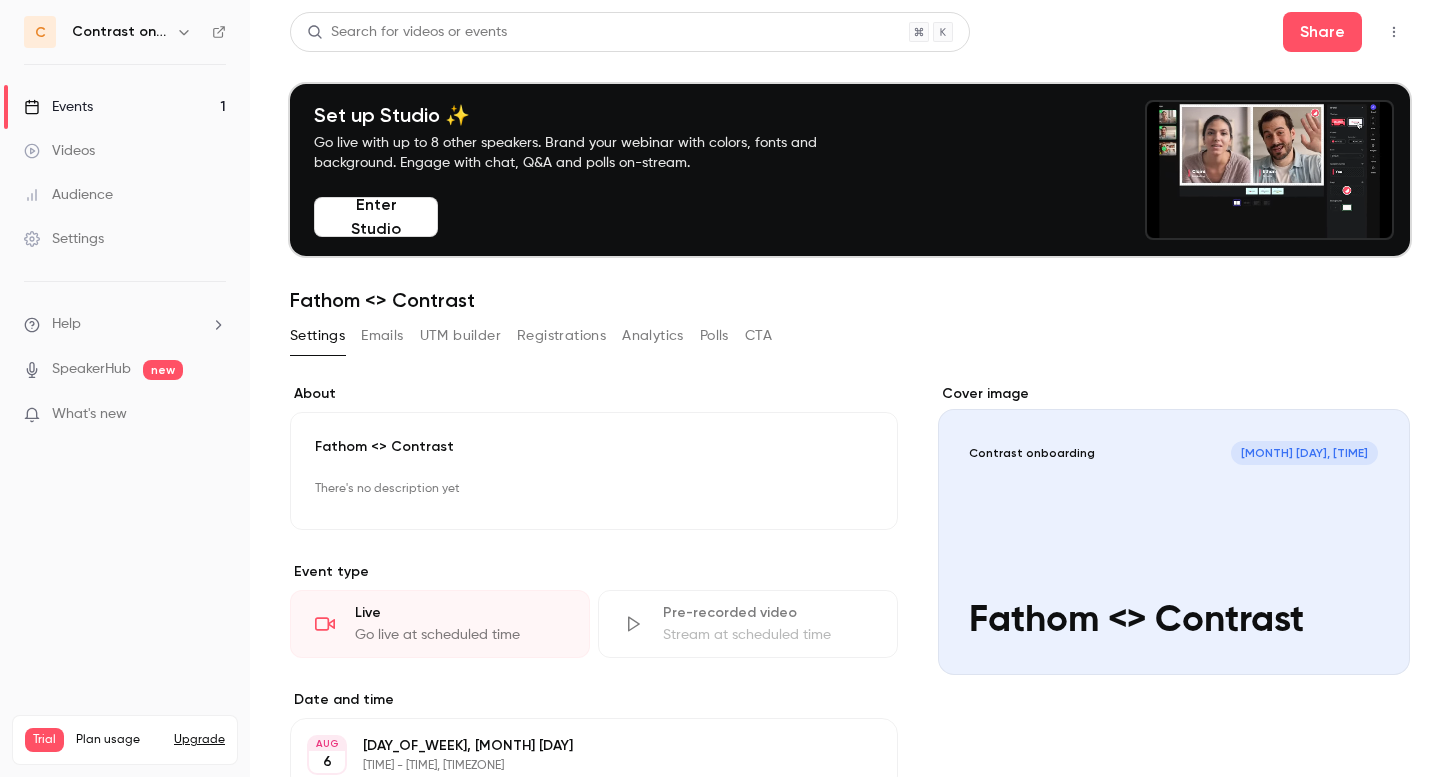 click on "Videos" at bounding box center (59, 151) 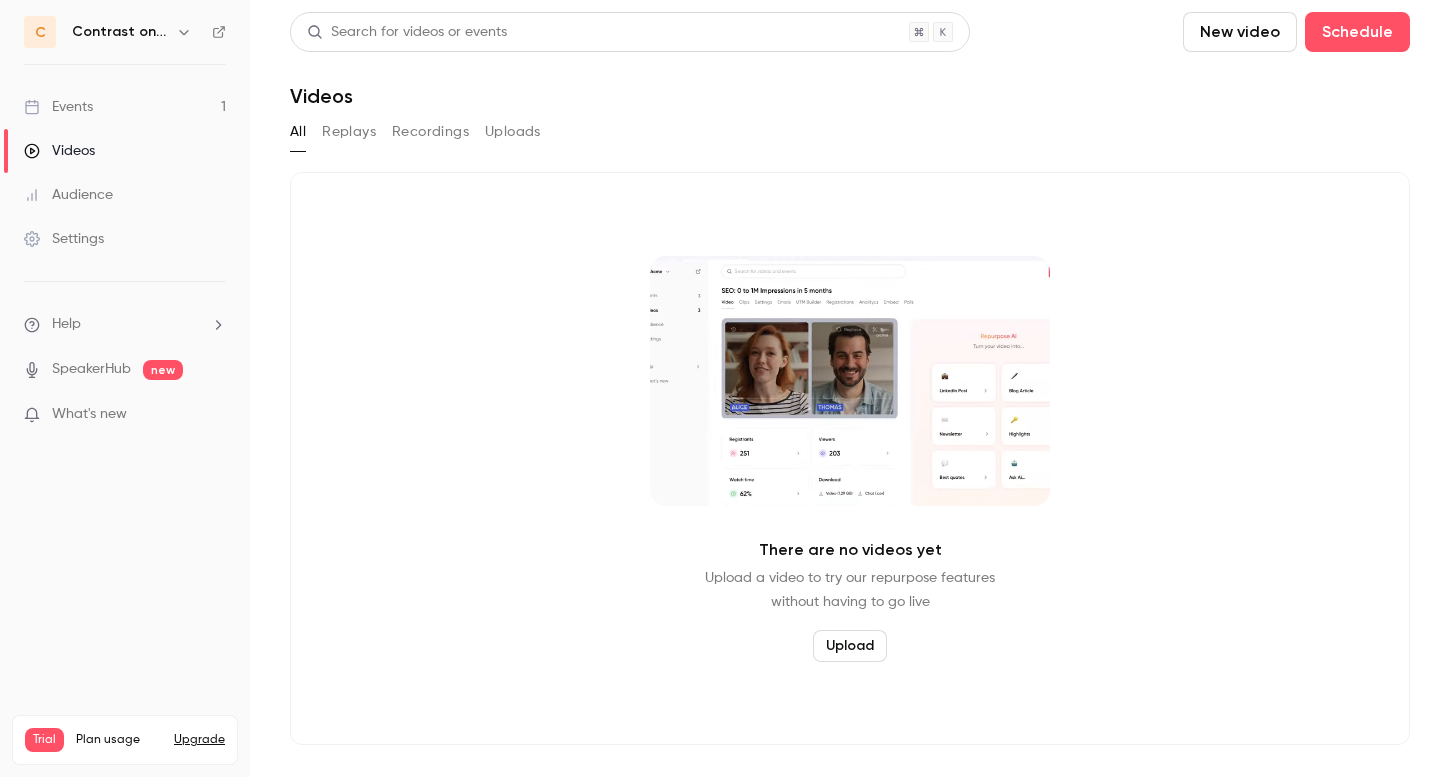 click on "Events" at bounding box center [58, 107] 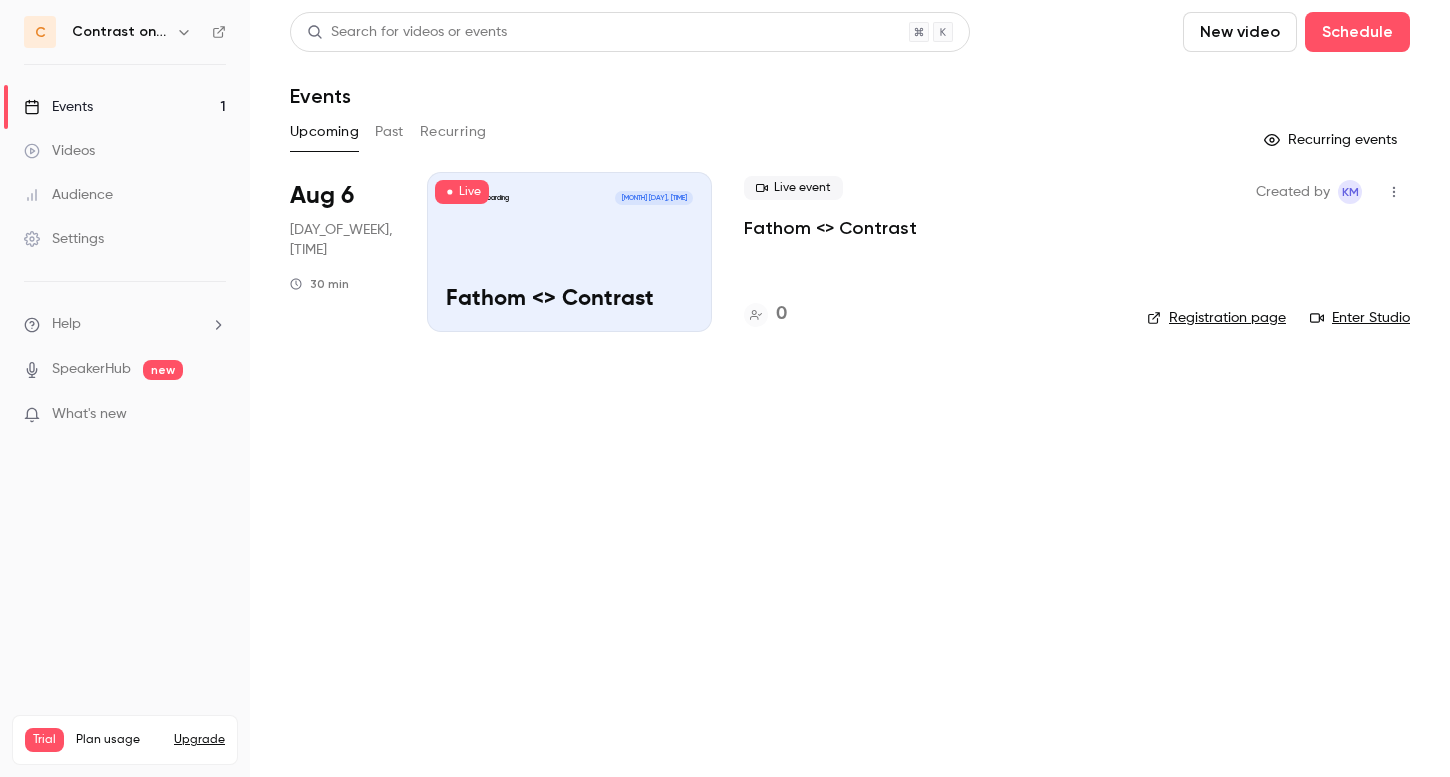 click on "Fathom <> Contrast" at bounding box center [830, 228] 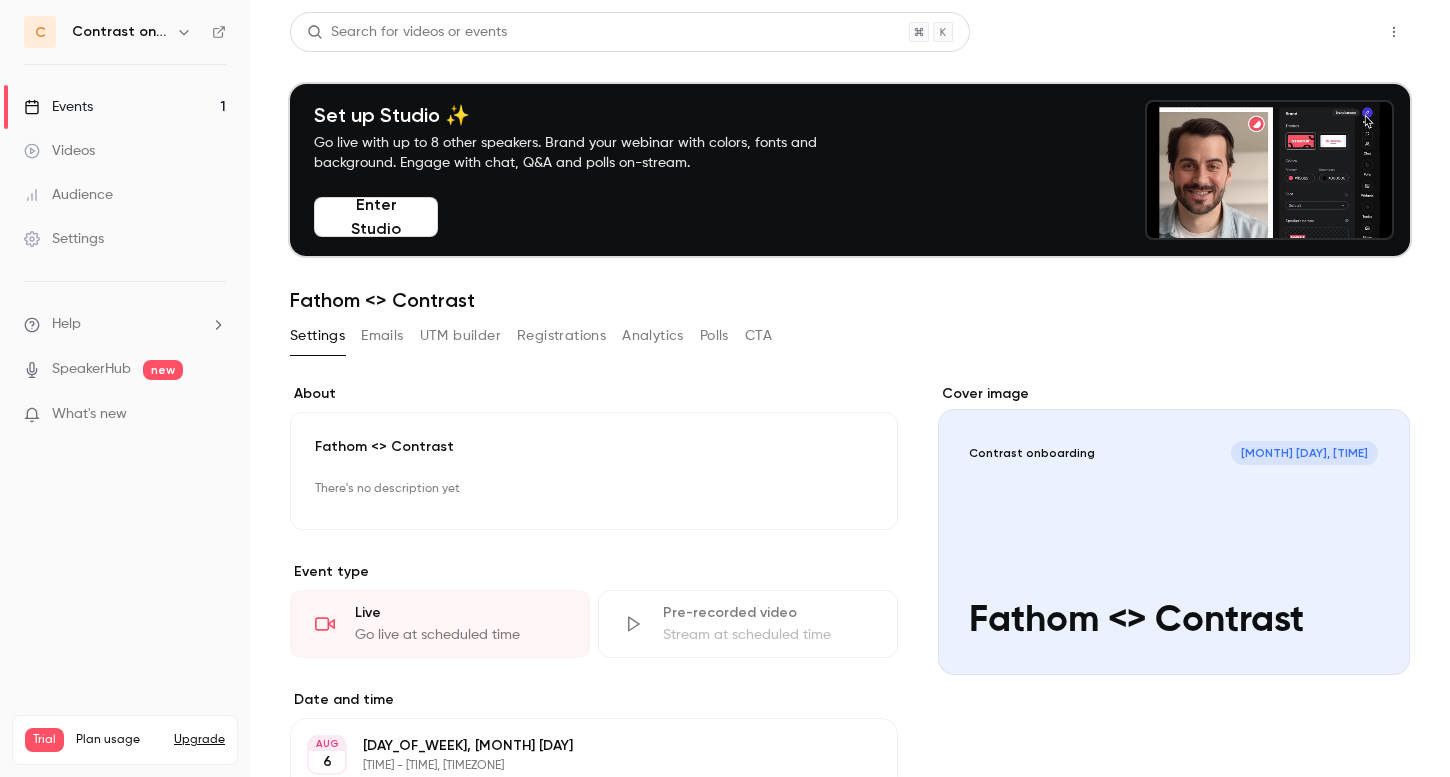 click on "Share" at bounding box center [1322, 32] 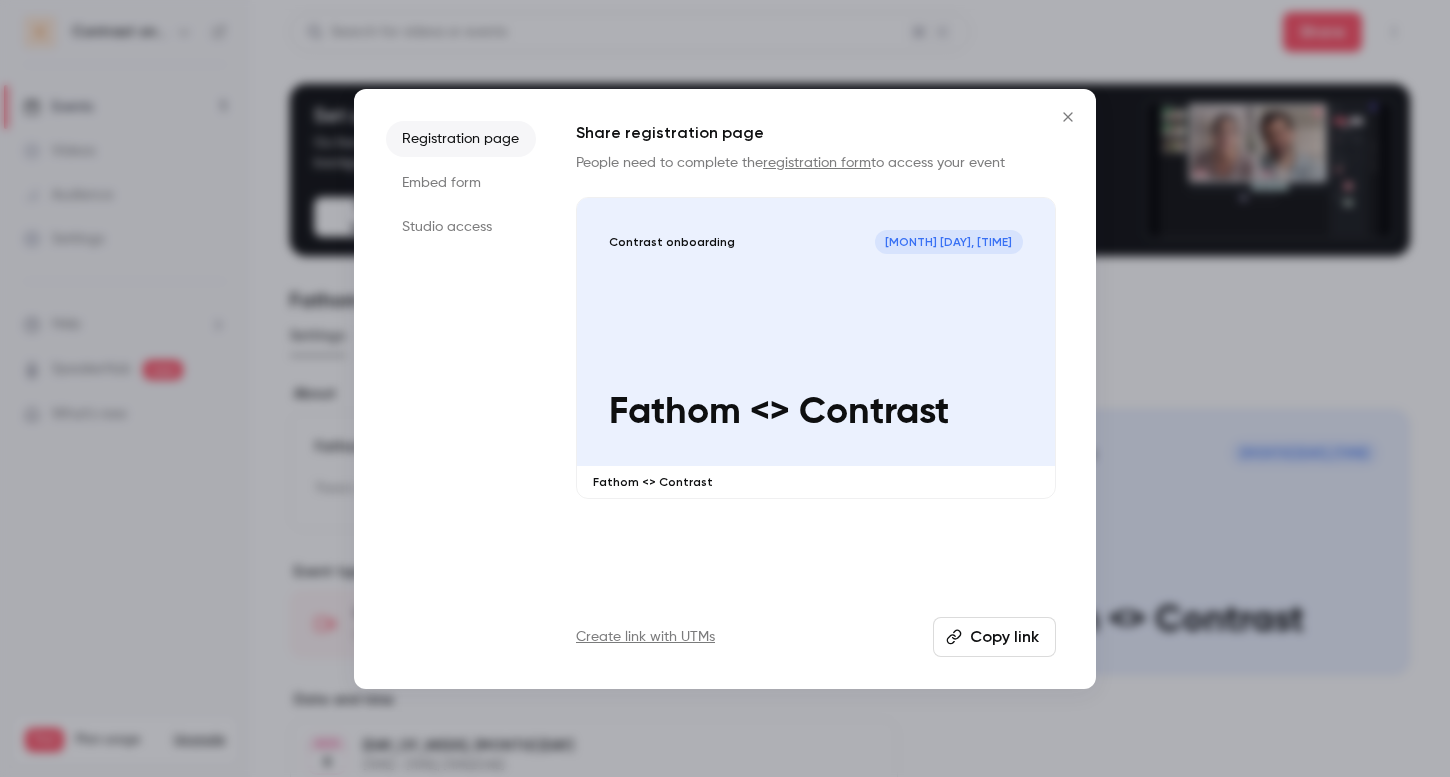 click on "Copy link" at bounding box center [994, 637] 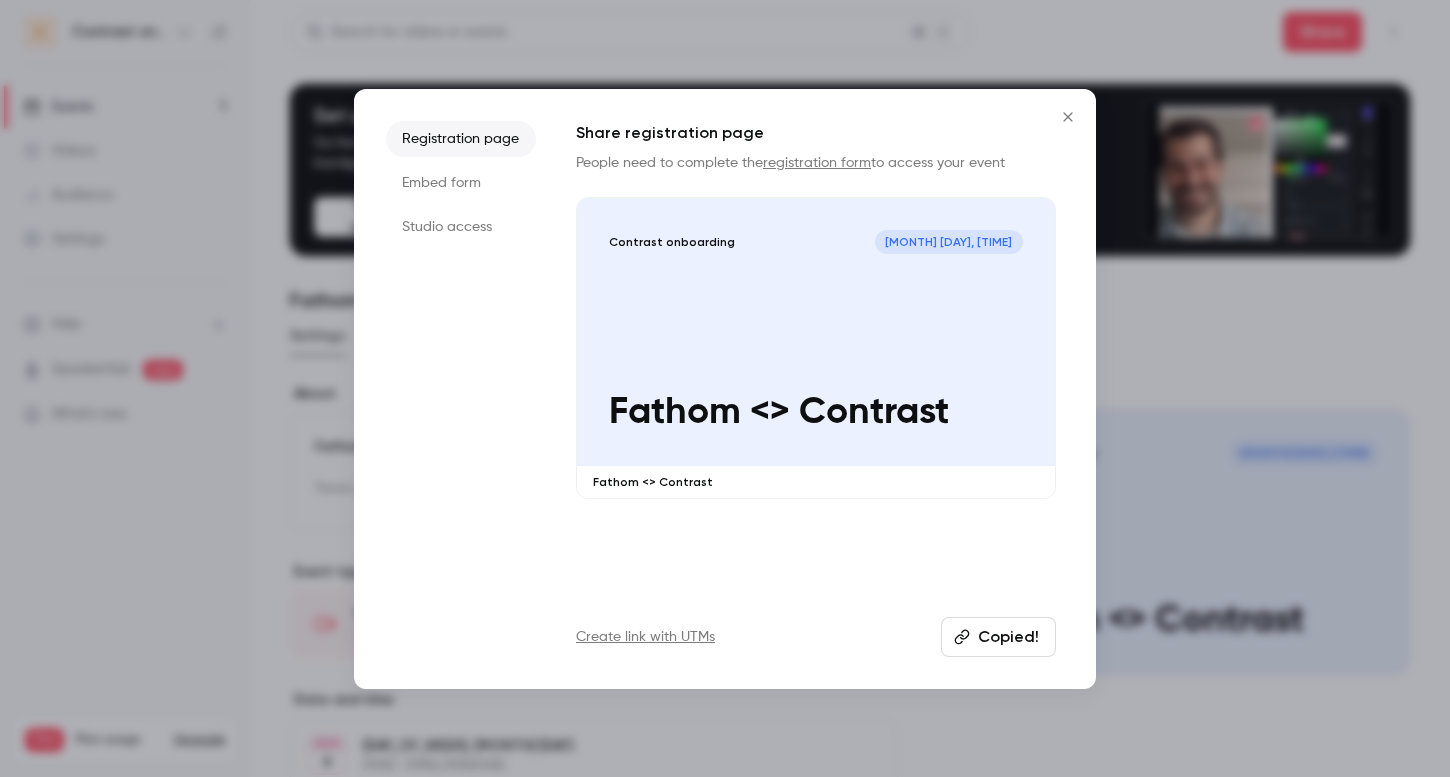 click on "Copied!" at bounding box center [998, 637] 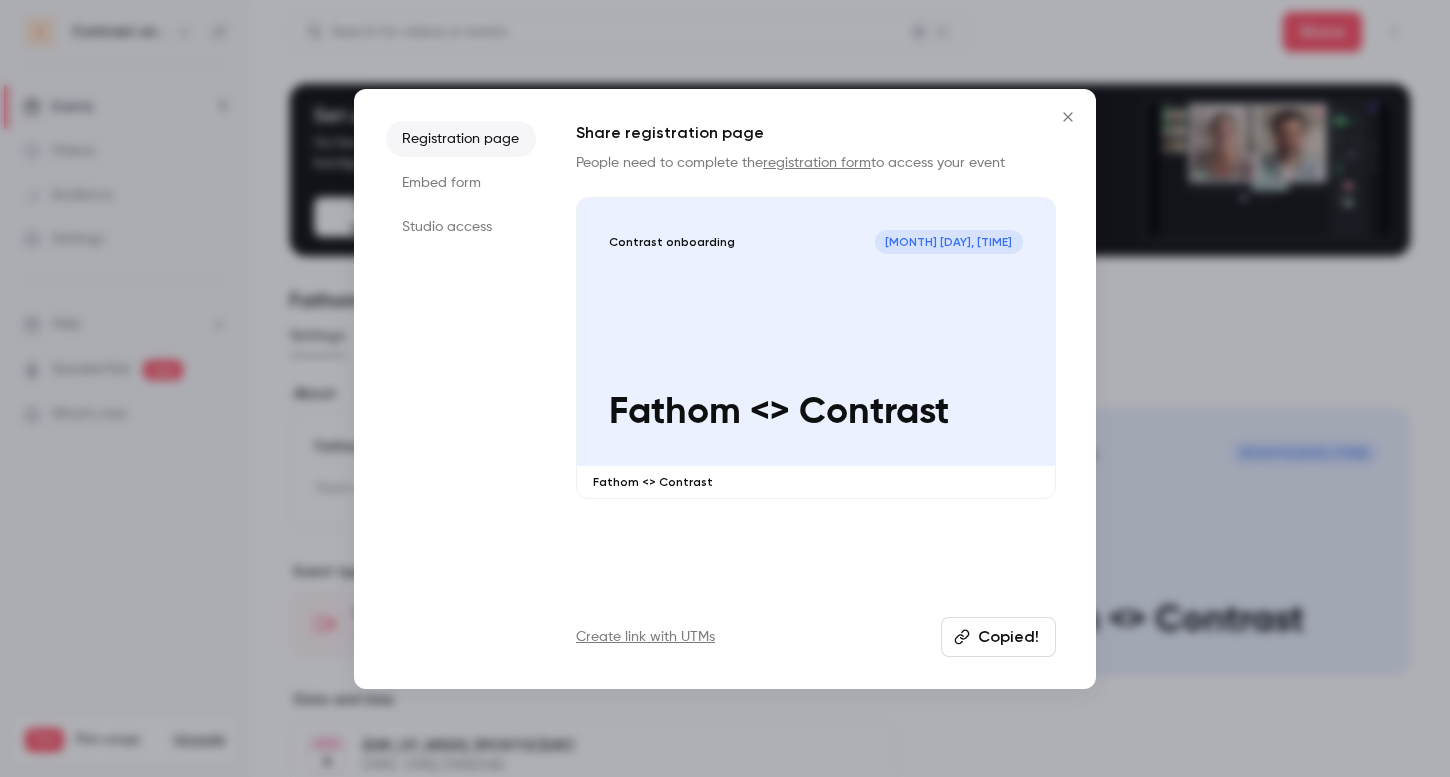 click on "Copied!" at bounding box center [998, 637] 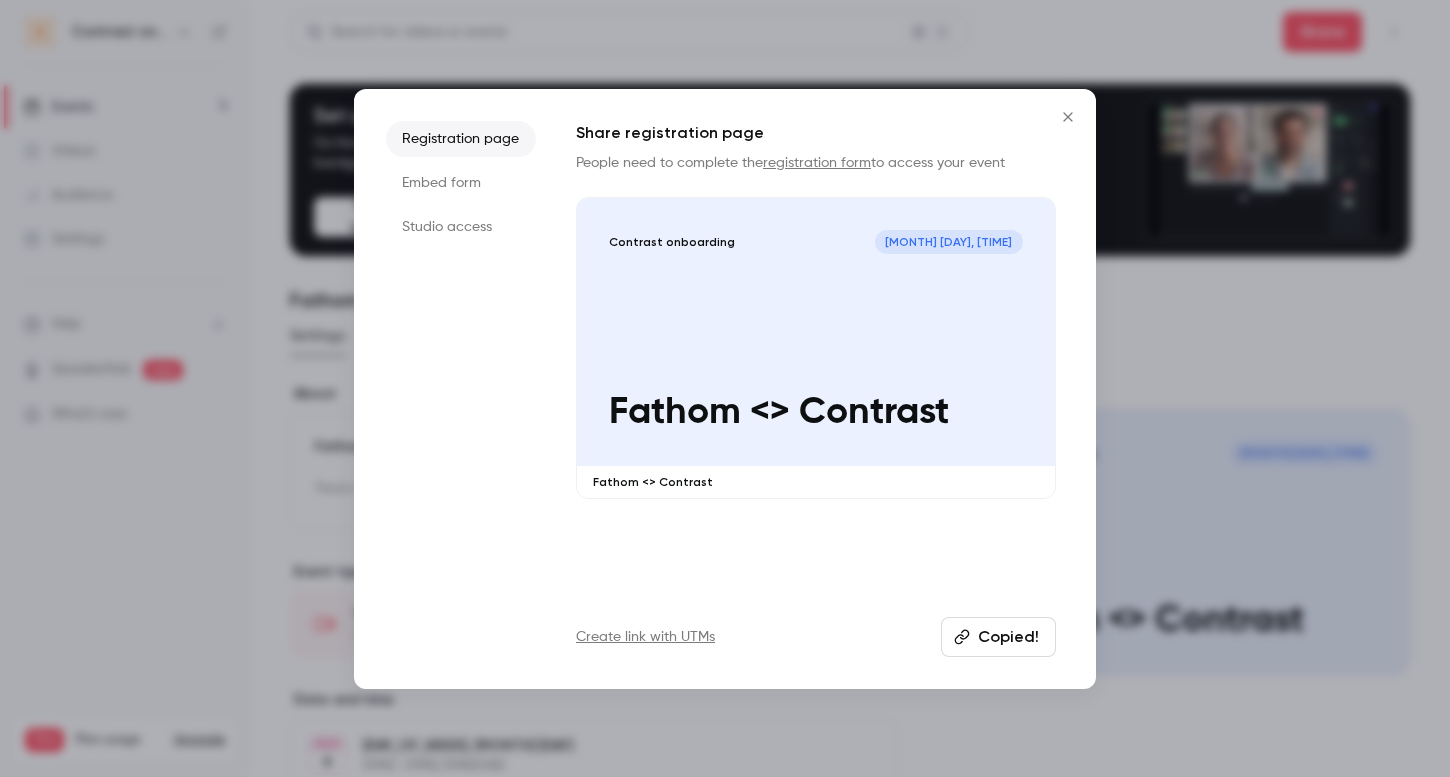 click 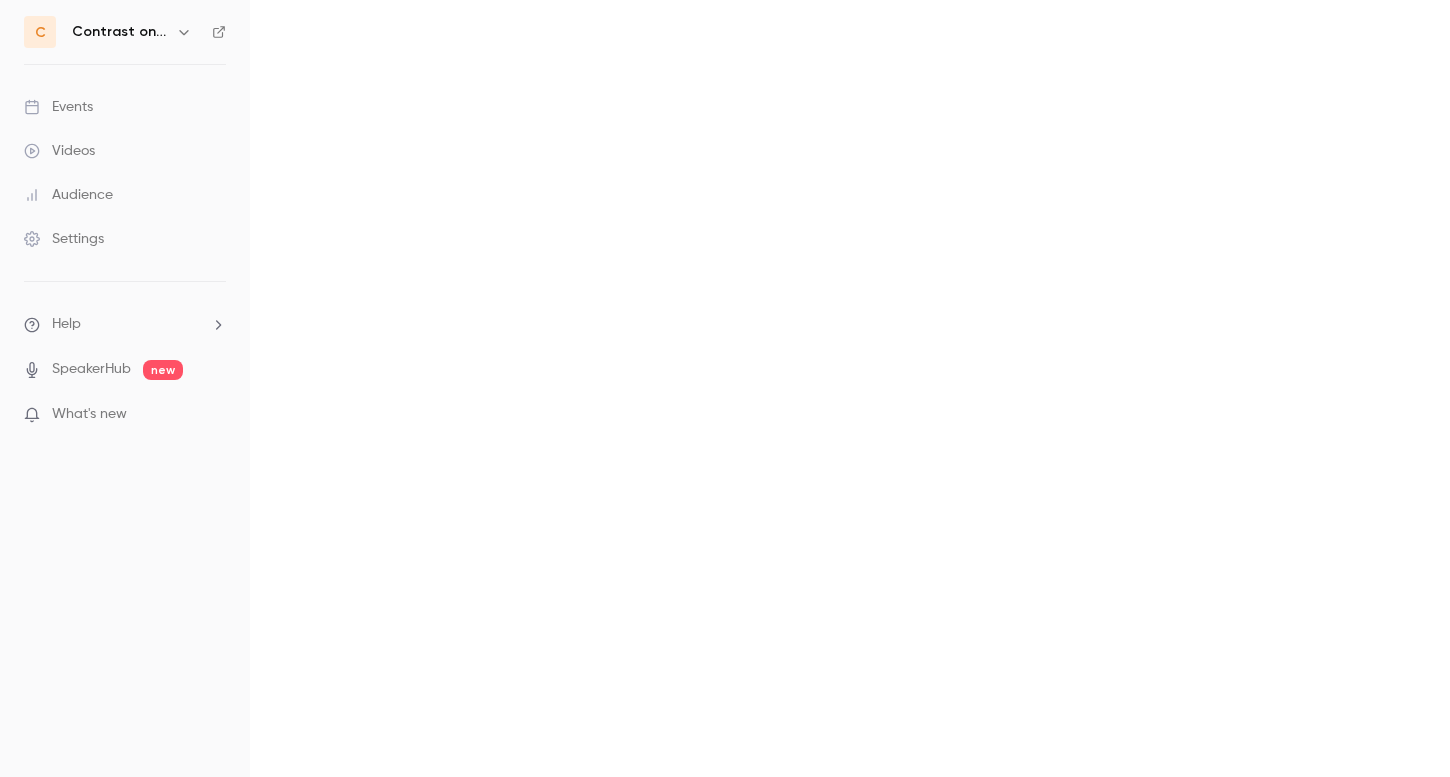 scroll, scrollTop: 0, scrollLeft: 0, axis: both 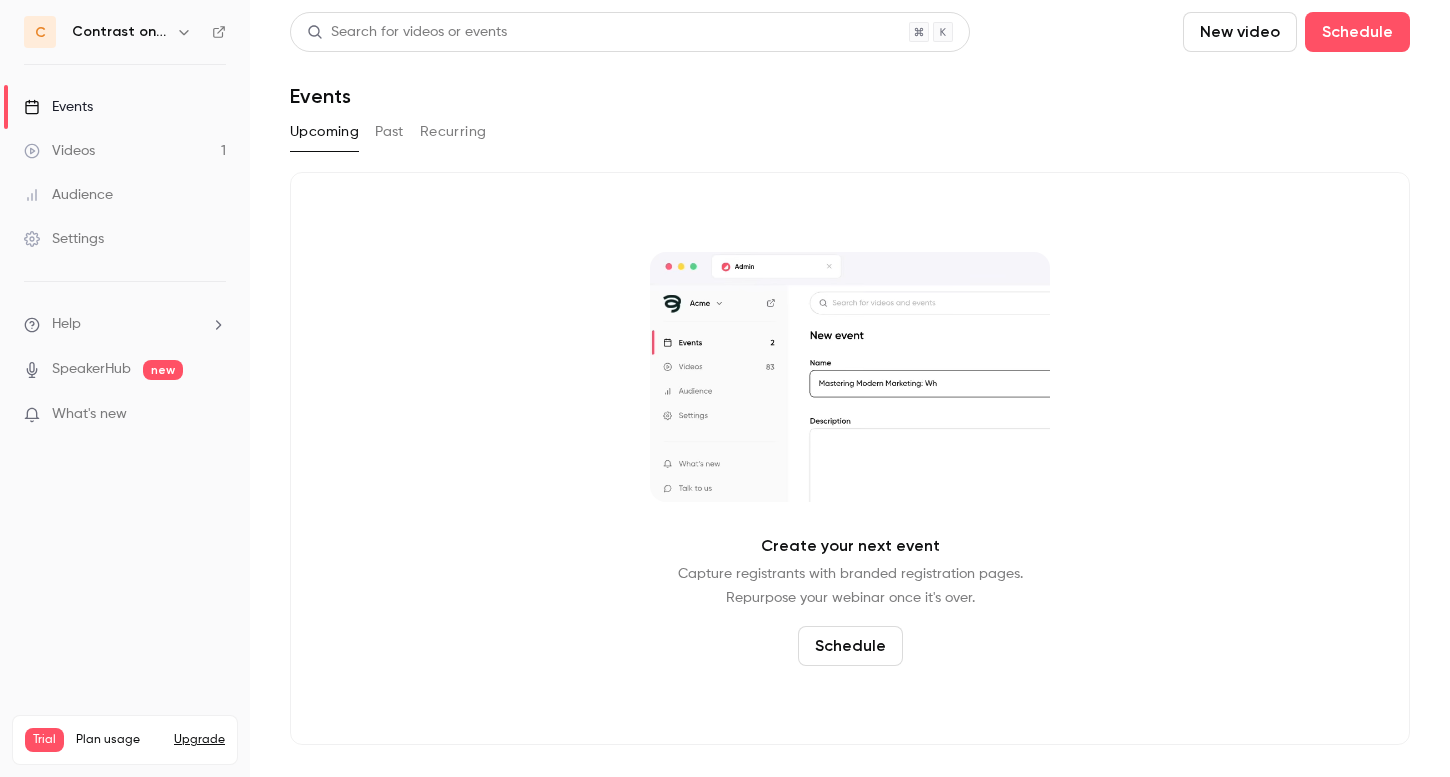 click on "Videos" at bounding box center (59, 151) 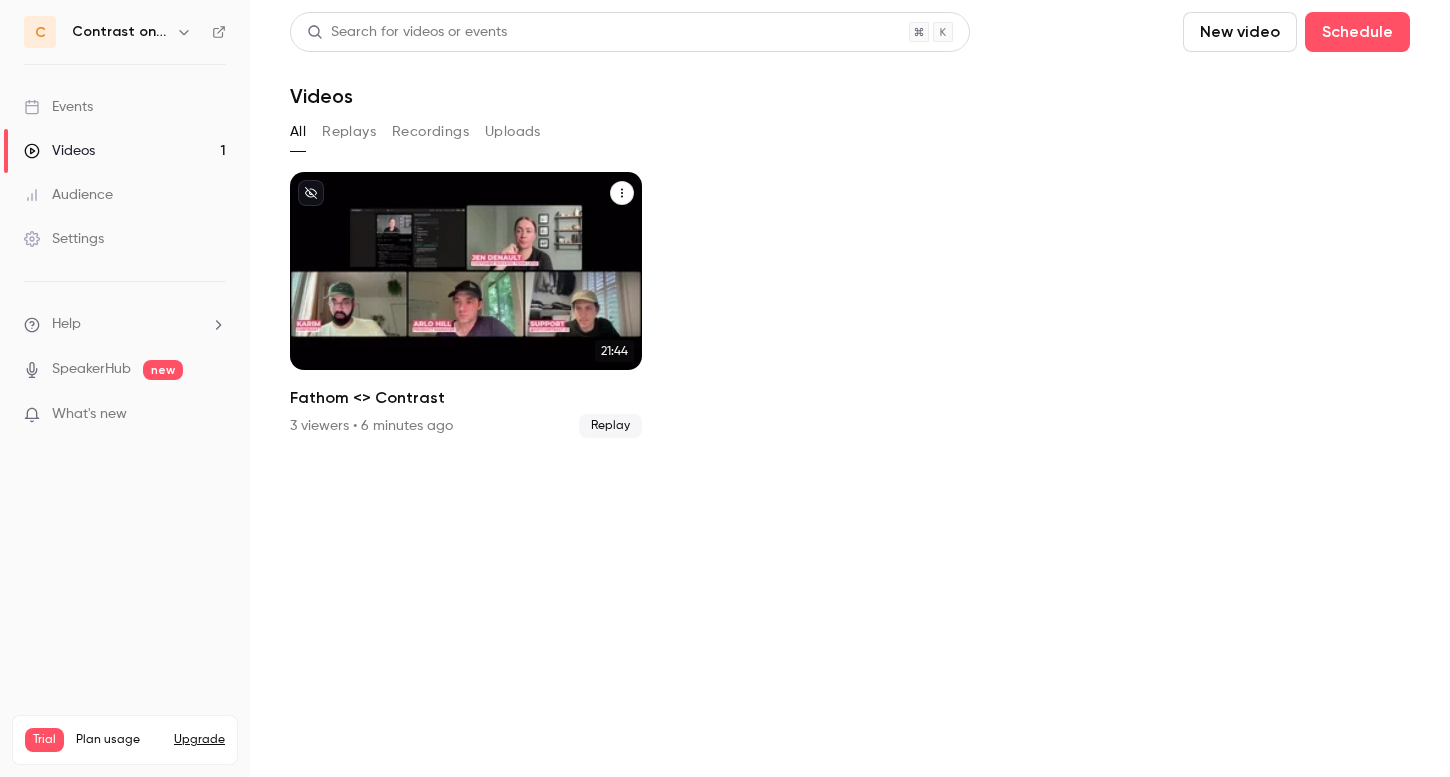 click on "Fathom <> Contrast" at bounding box center [466, 398] 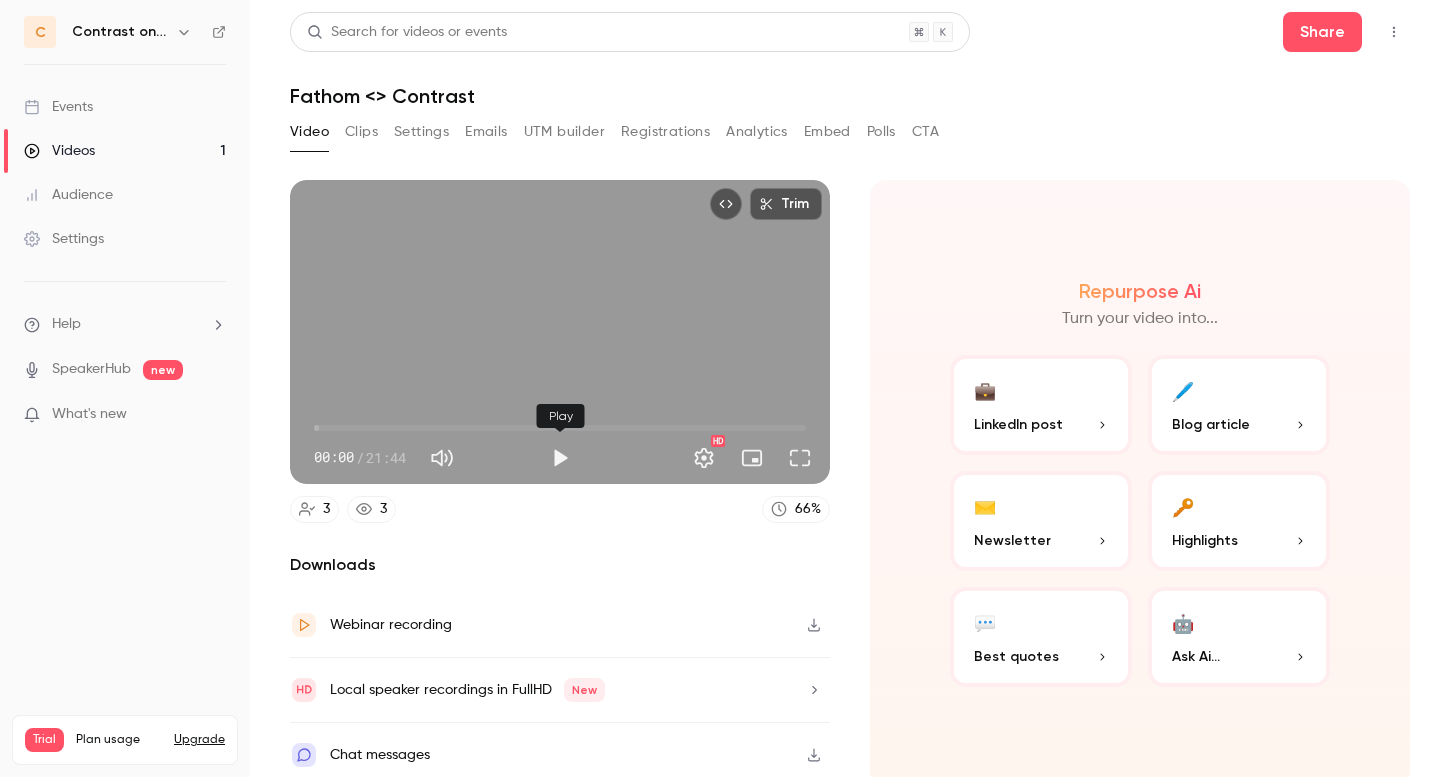 click at bounding box center [560, 458] 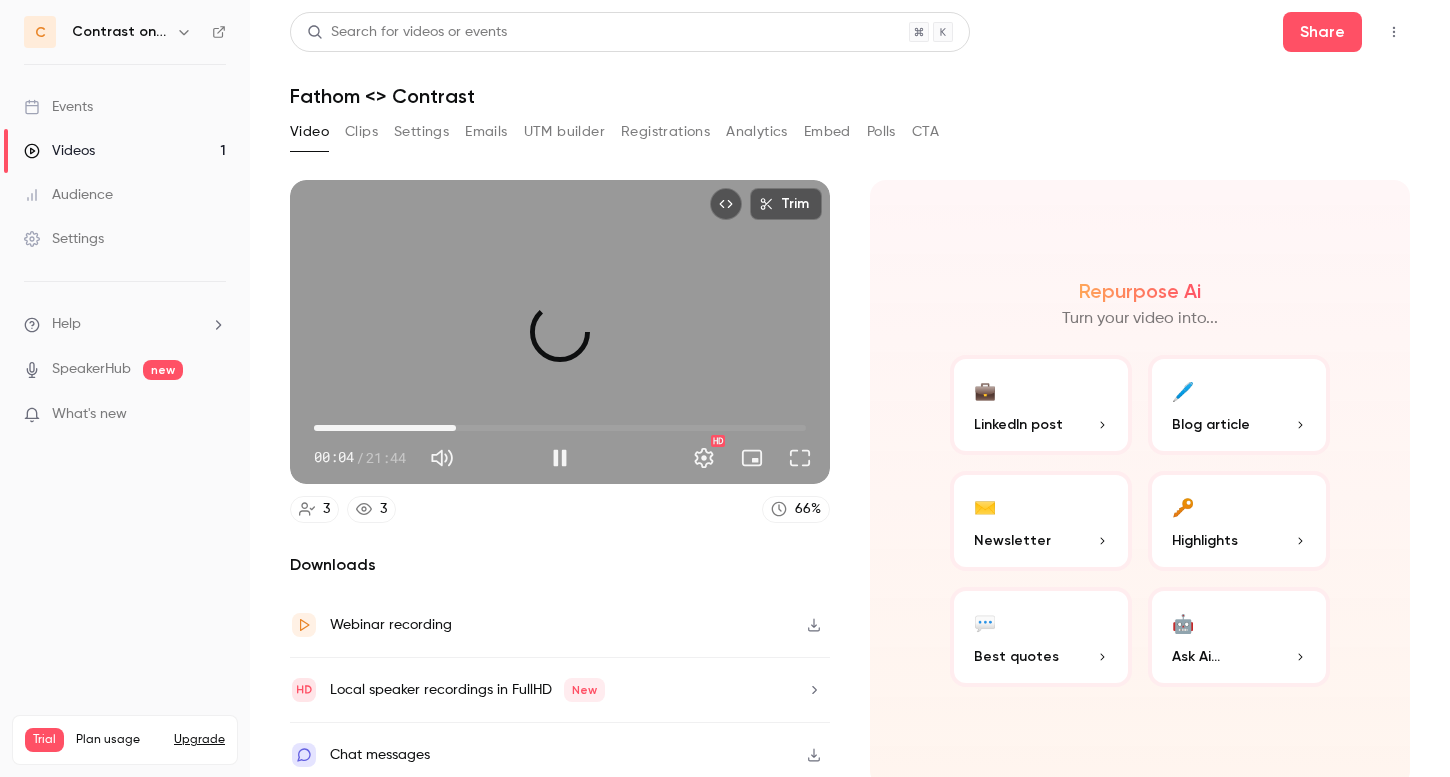 click on "06:16" at bounding box center [560, 428] 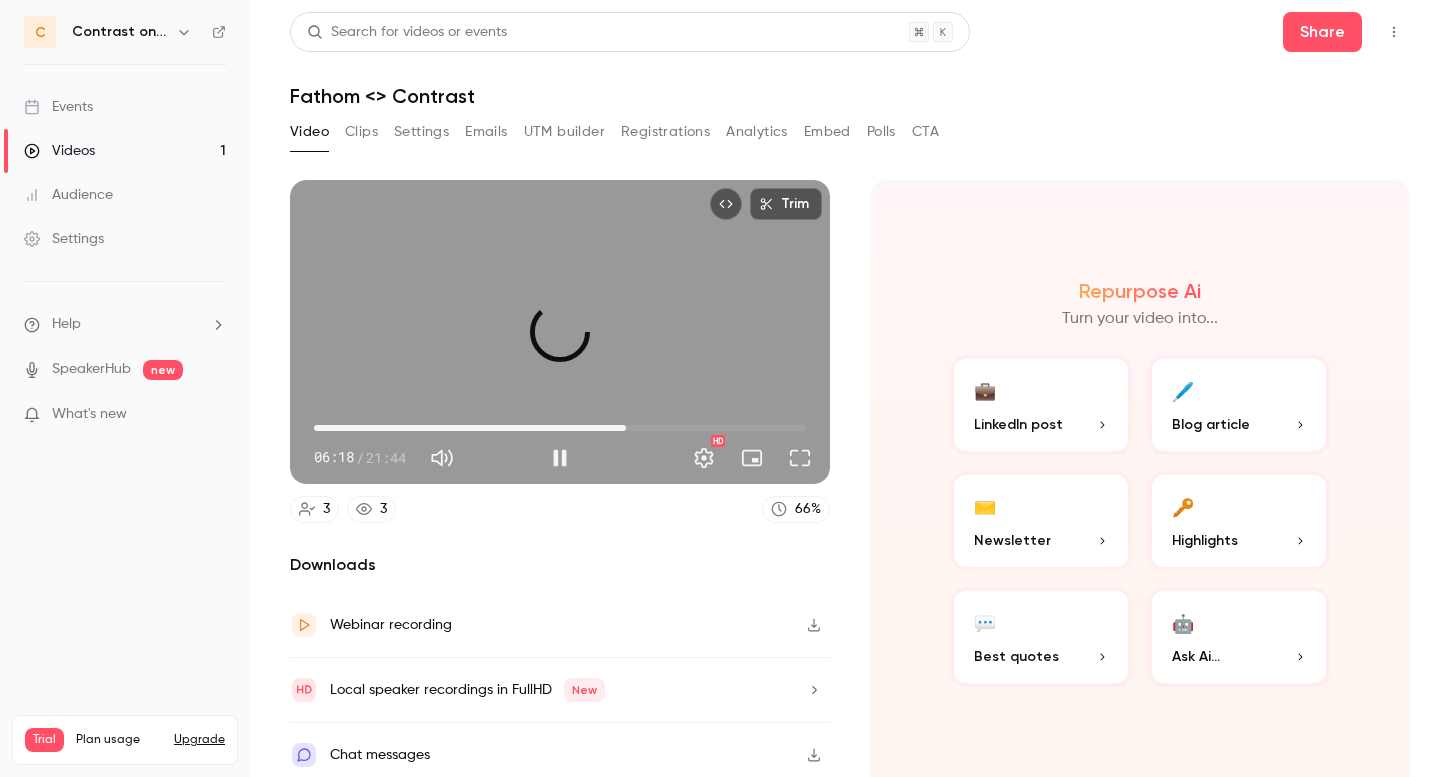 click on "13:47" at bounding box center [560, 428] 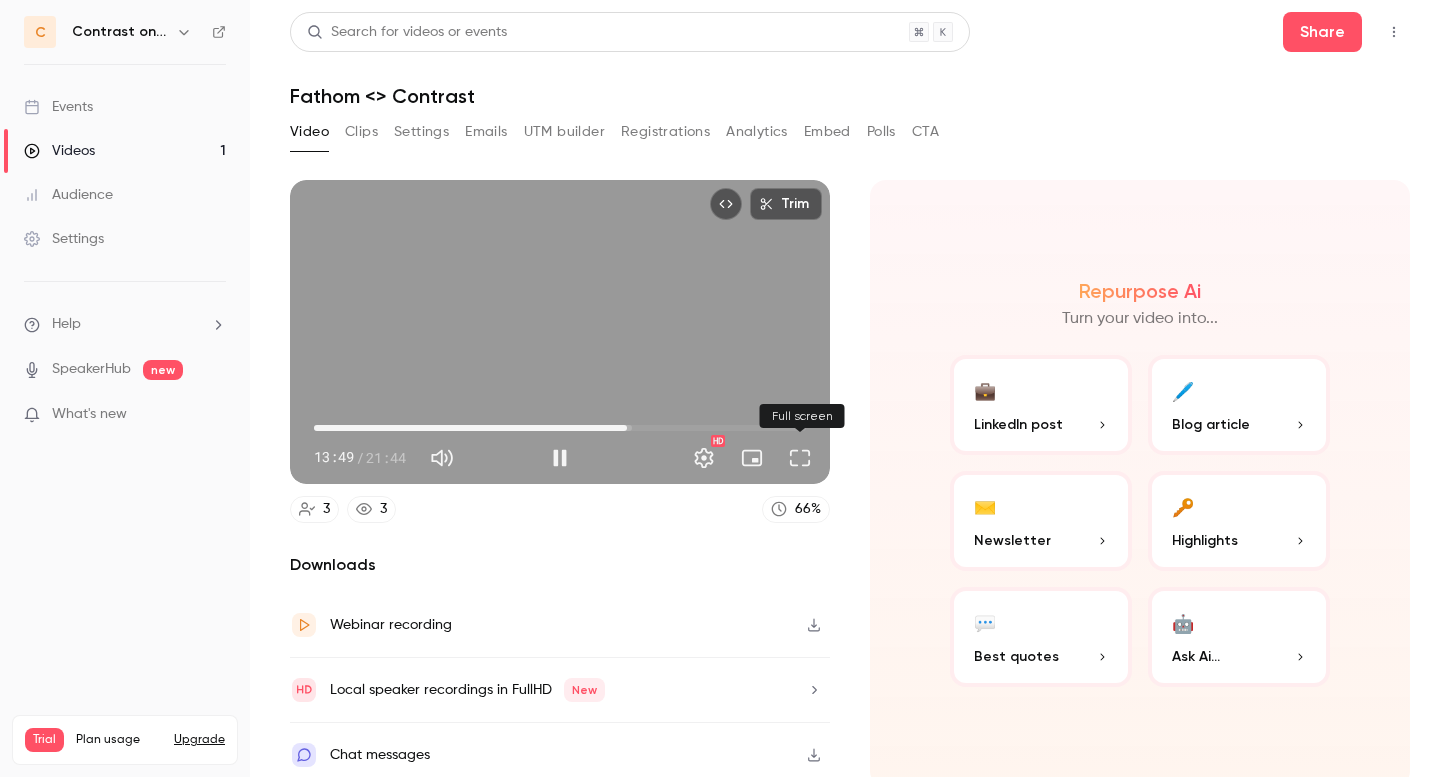 click at bounding box center [800, 458] 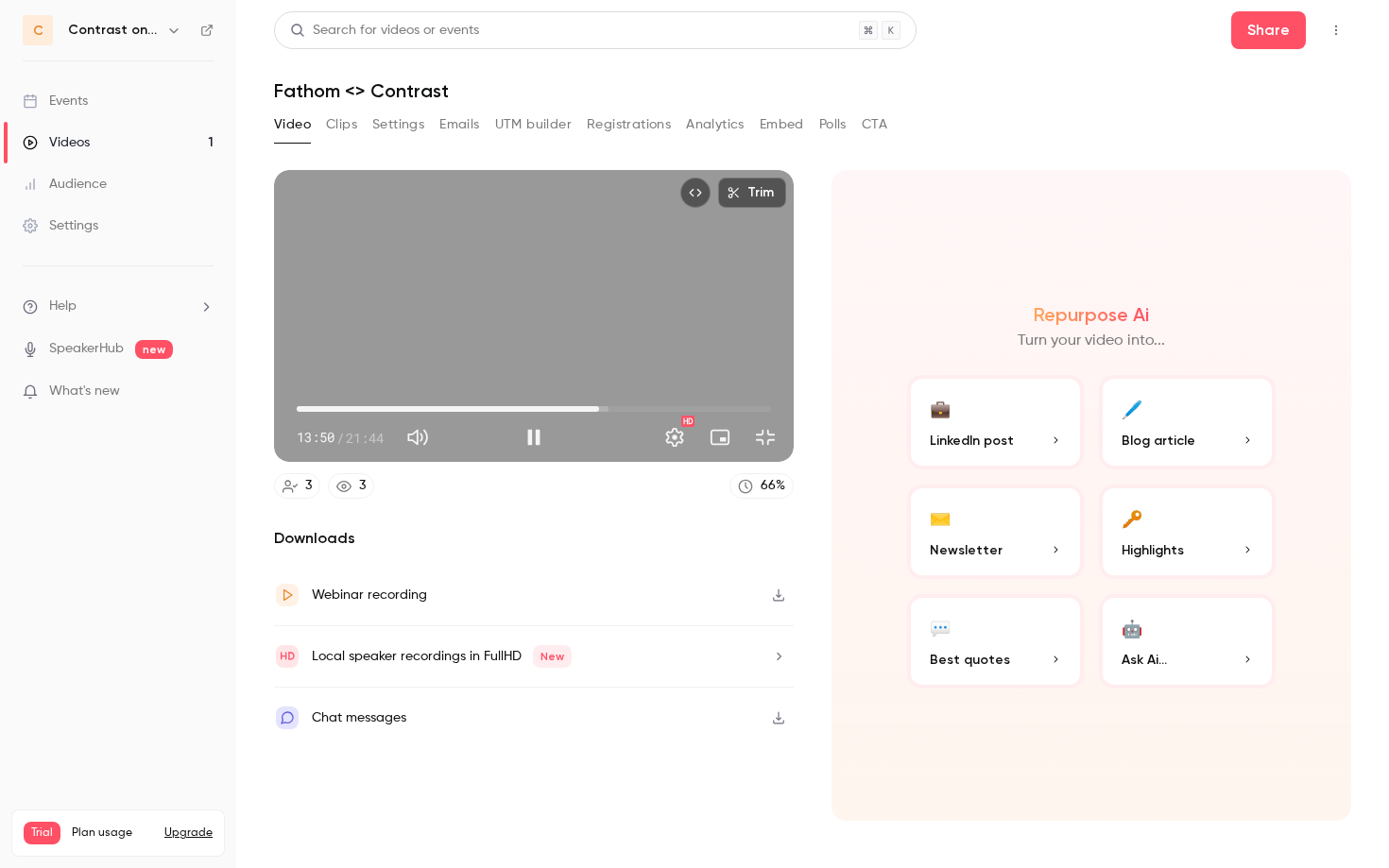 type on "*****" 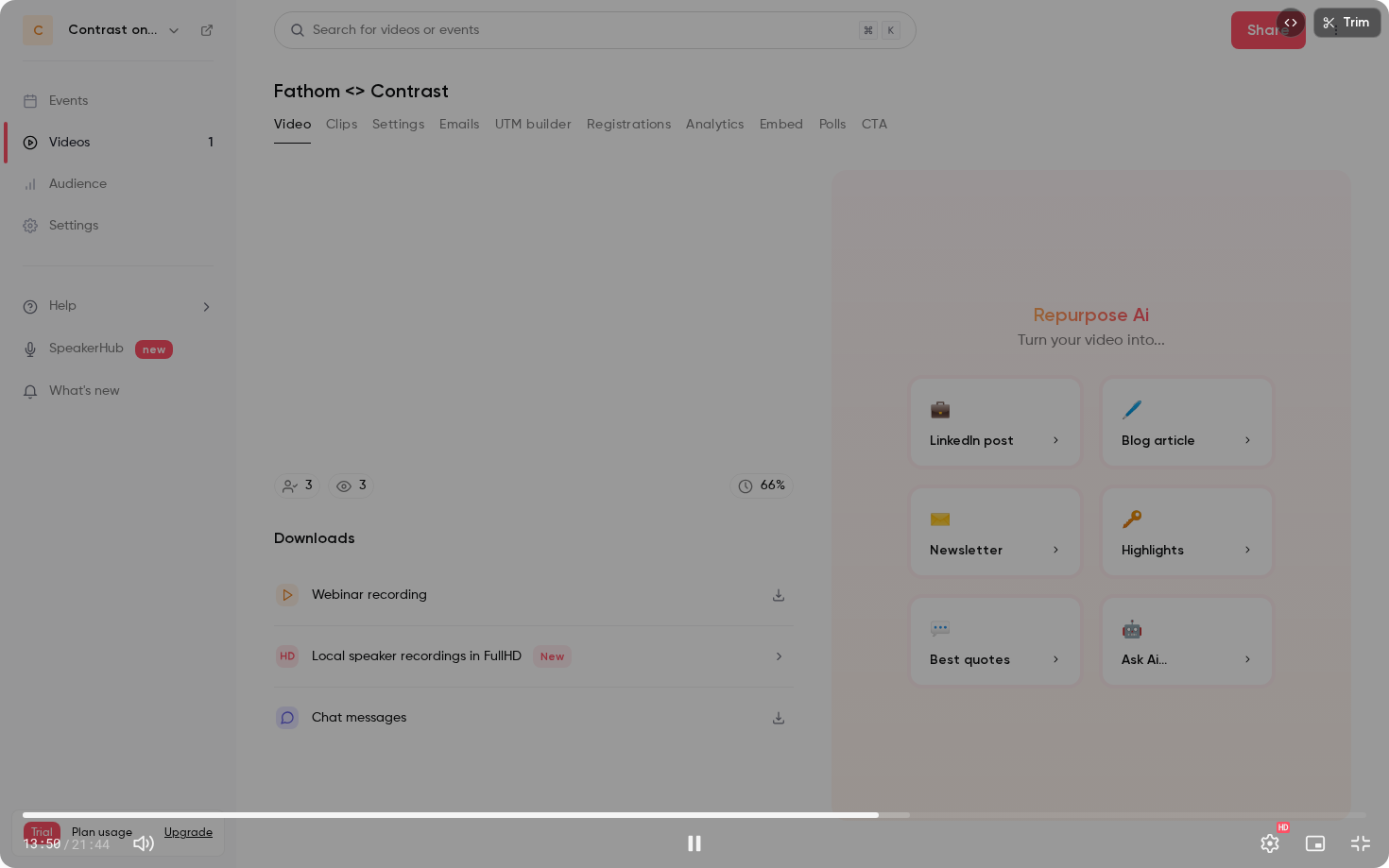 type on "**" 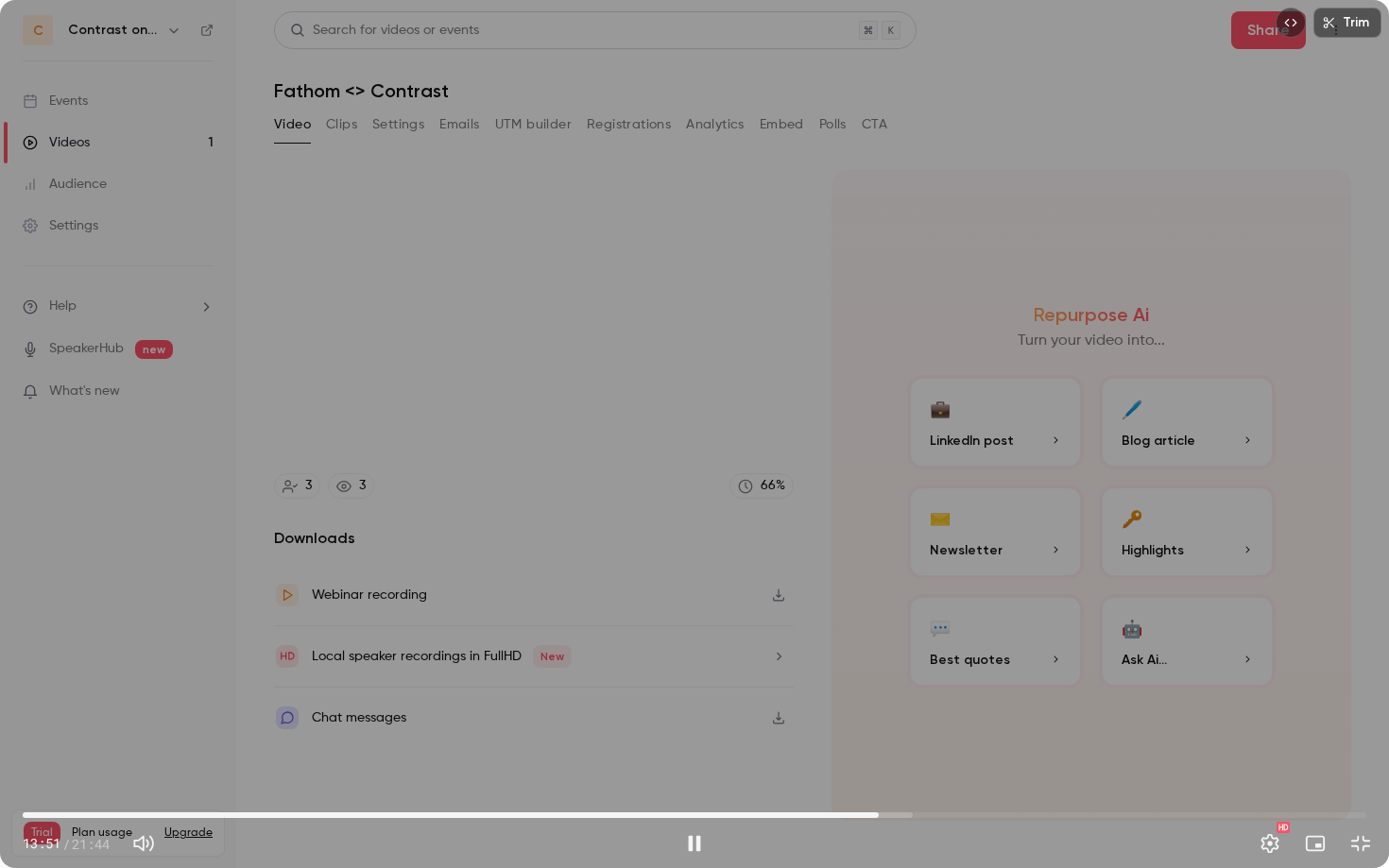 type on "**" 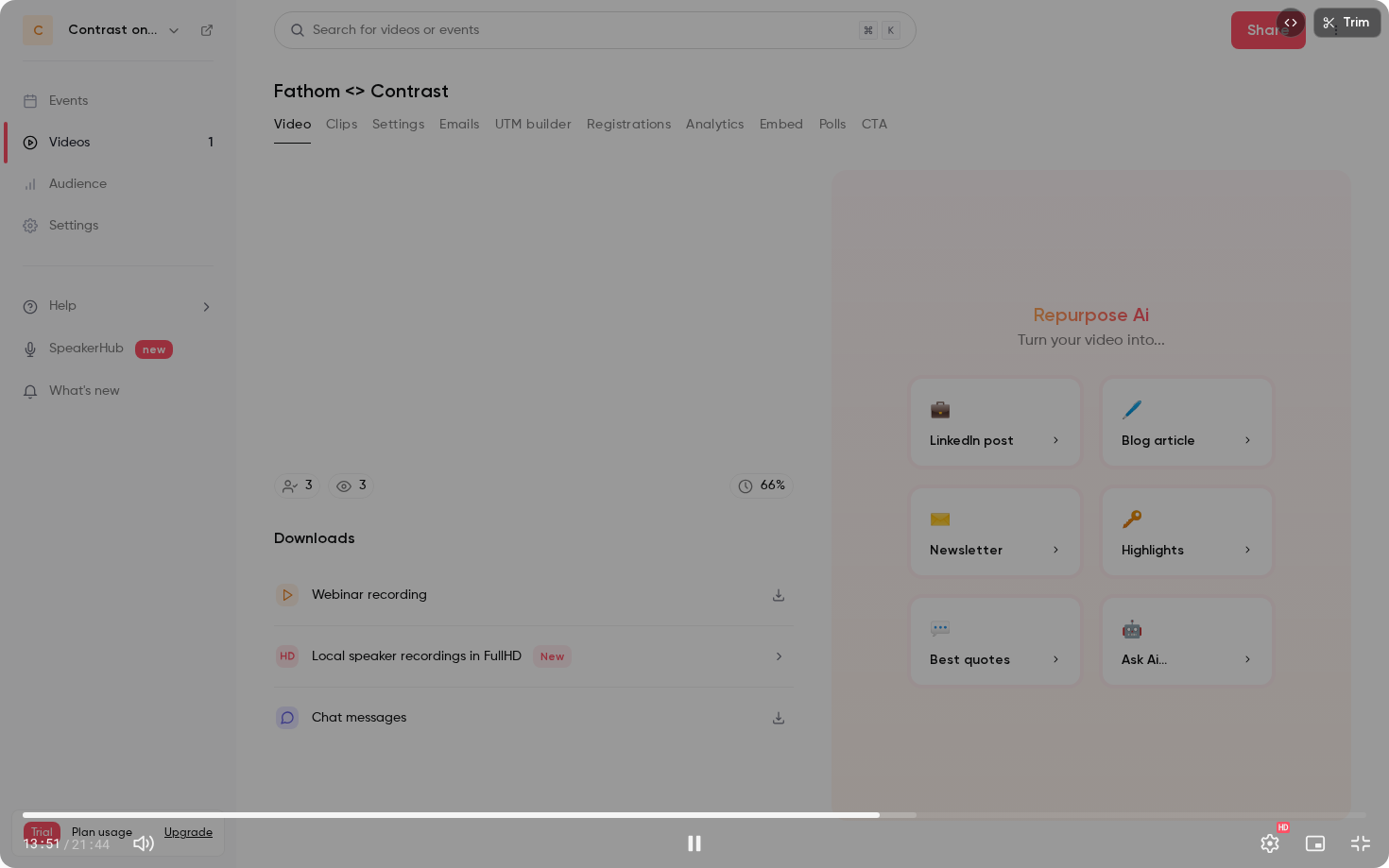 type on "**" 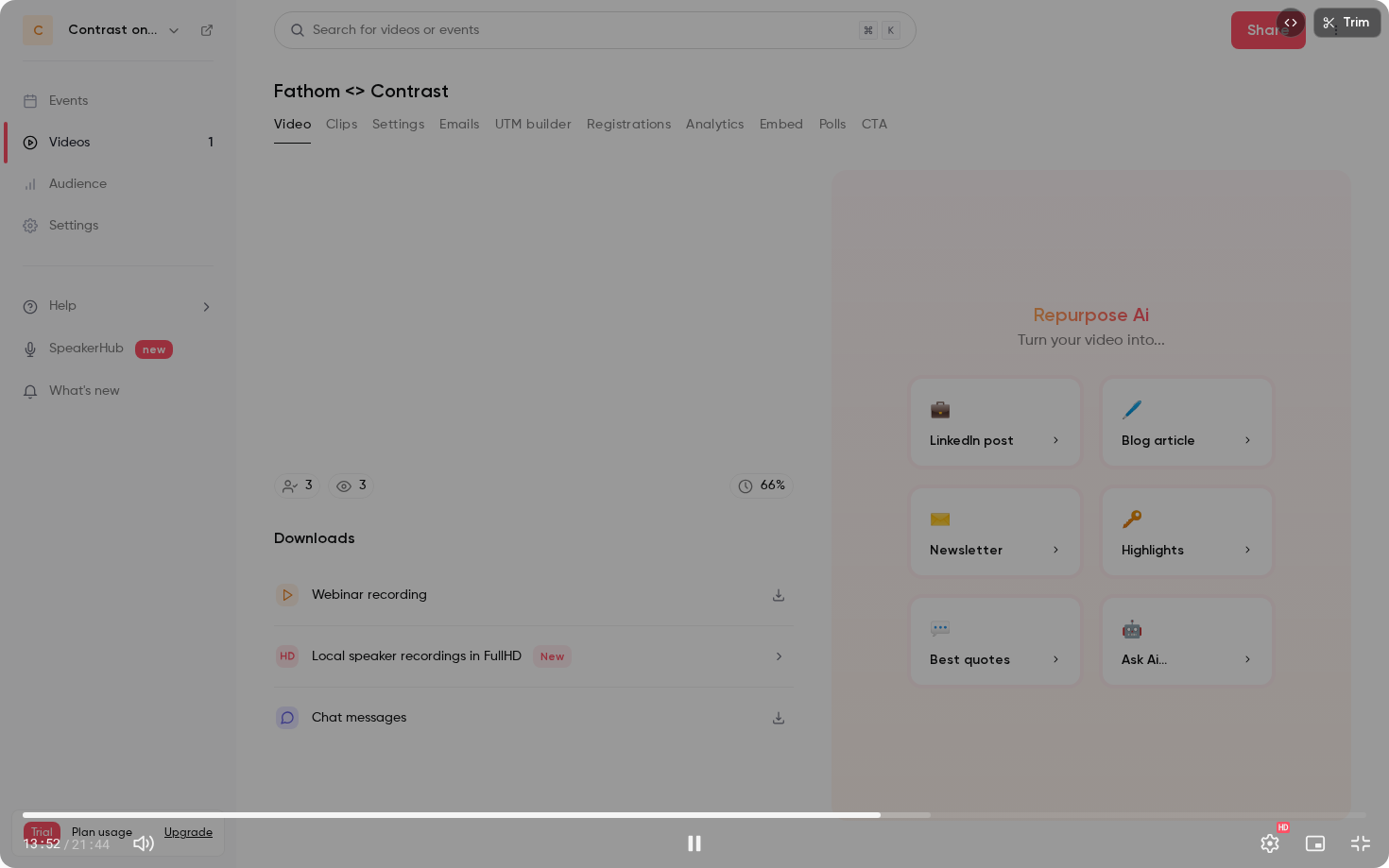 click on "13:52" at bounding box center (694, 815) 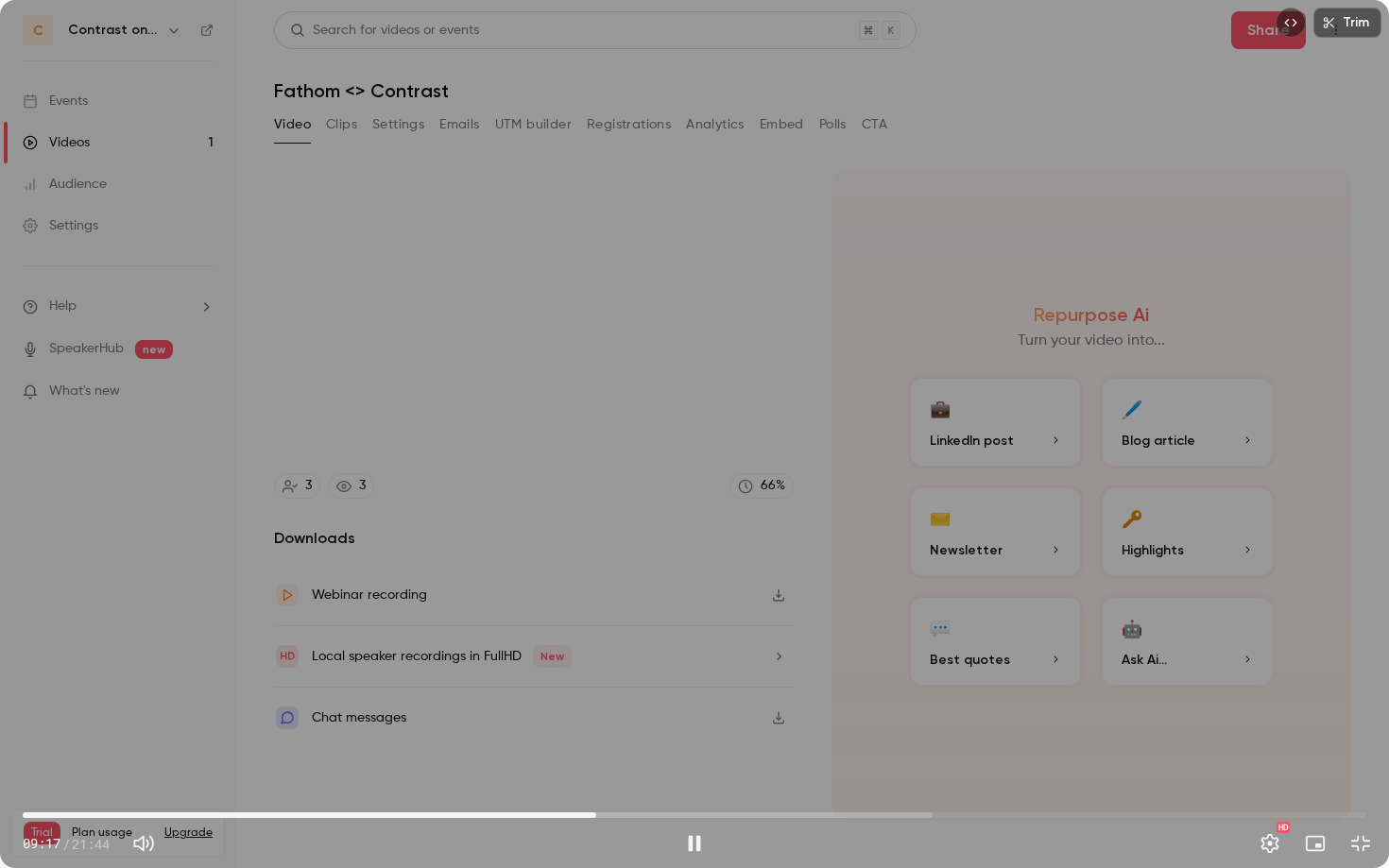 click on "09:17" at bounding box center (694, 815) 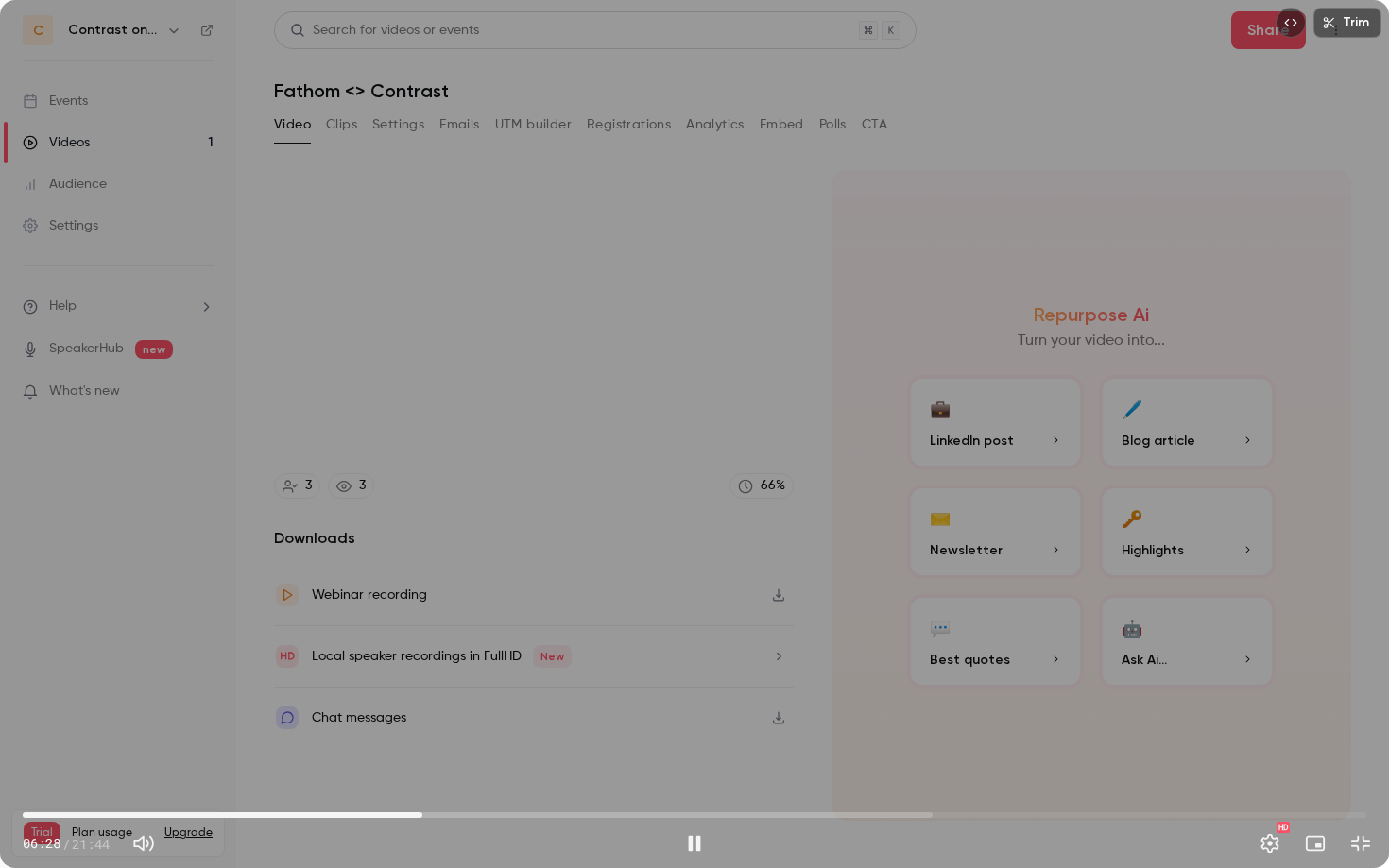 click on "06:28" at bounding box center (694, 815) 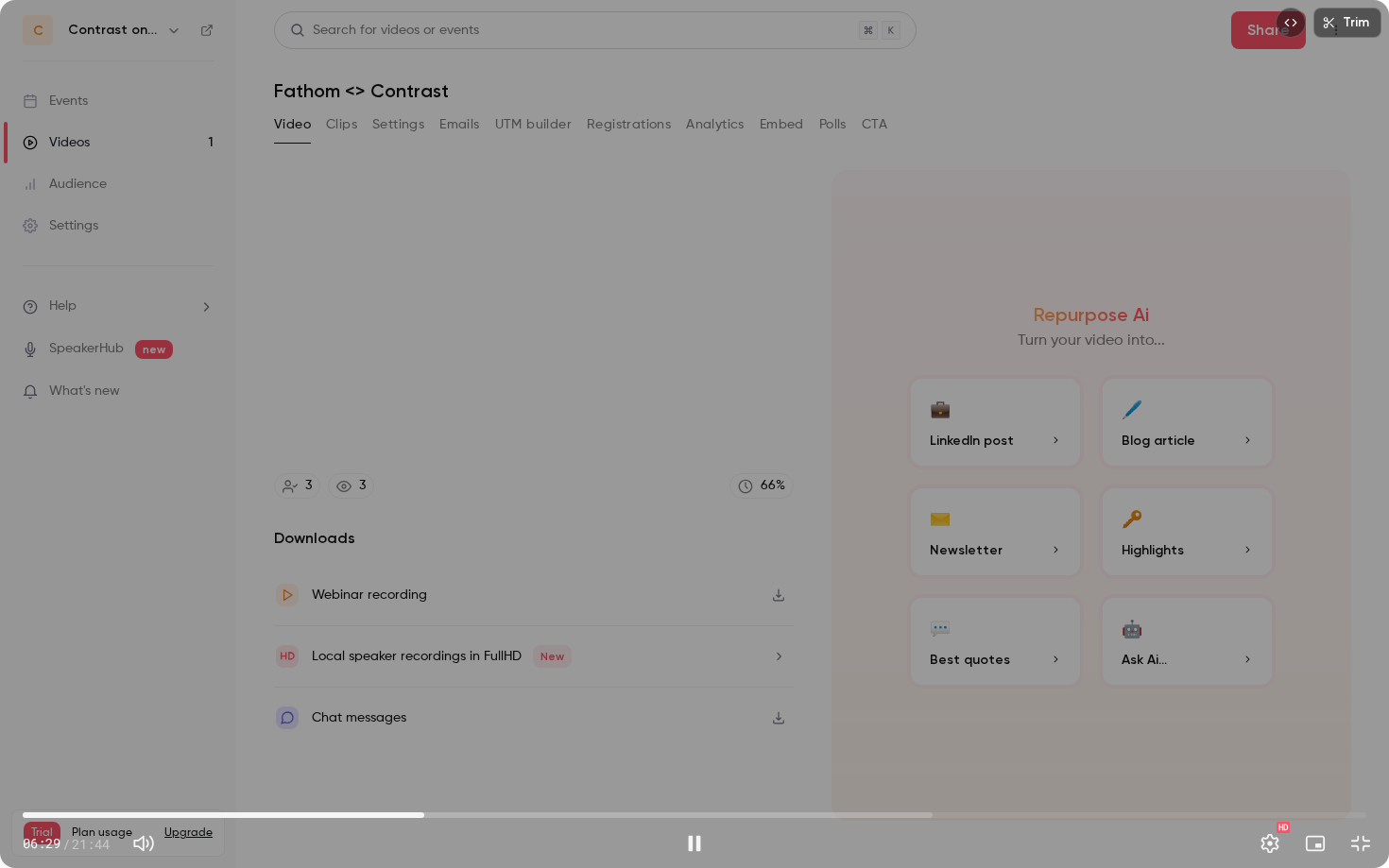 click on "06:29" at bounding box center (694, 815) 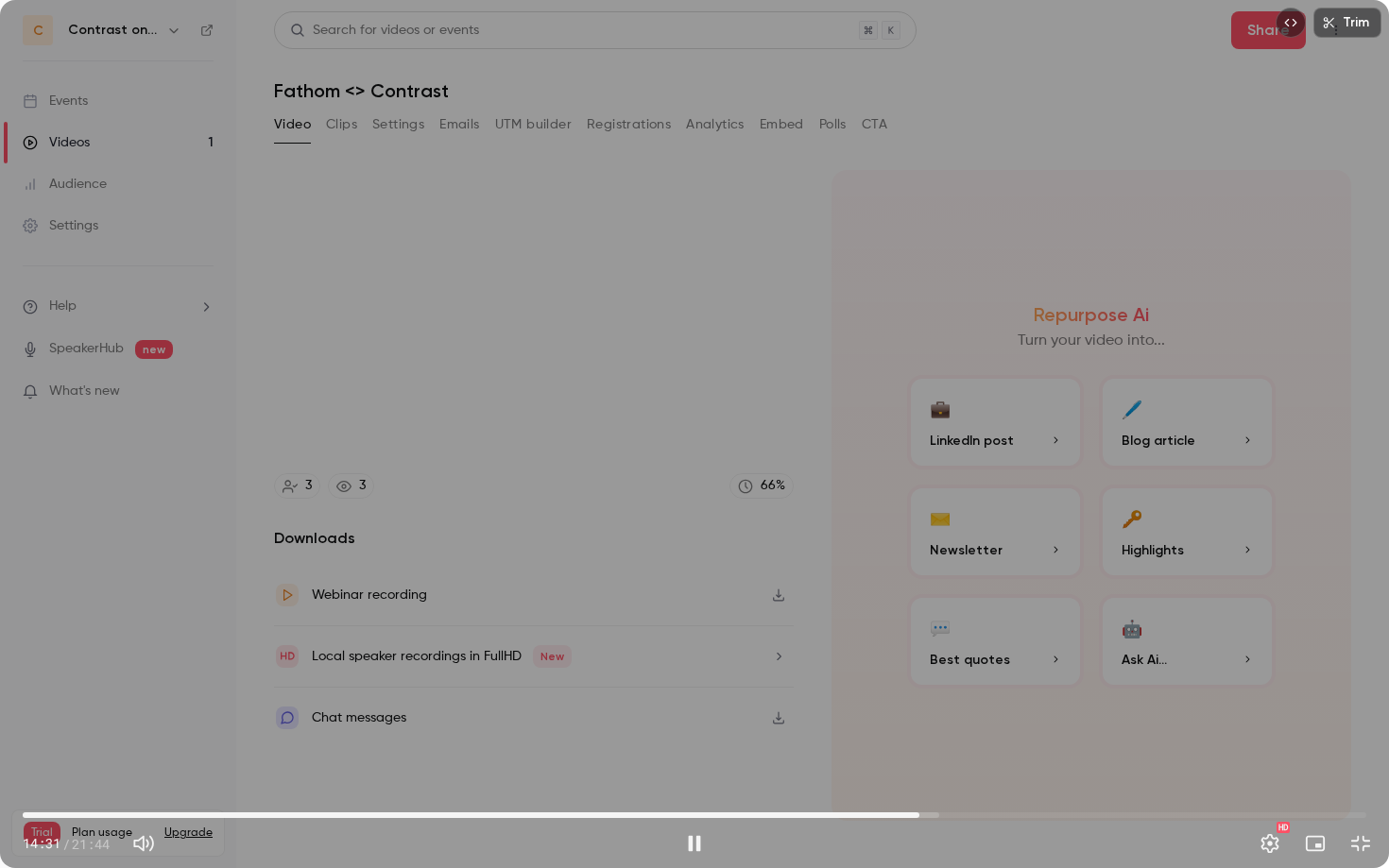 click on "14:31" at bounding box center [694, 815] 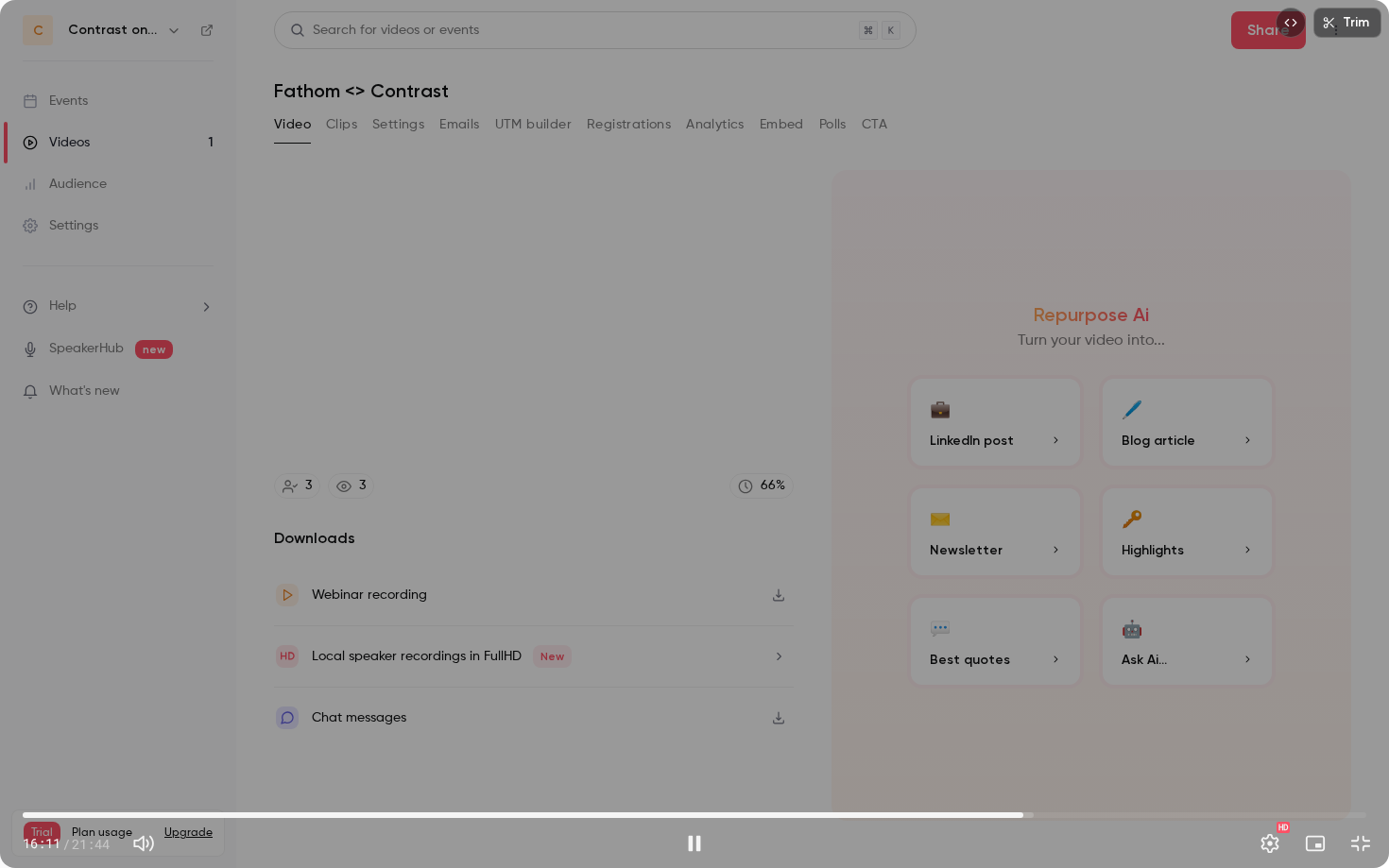 click on "16:11" at bounding box center [694, 815] 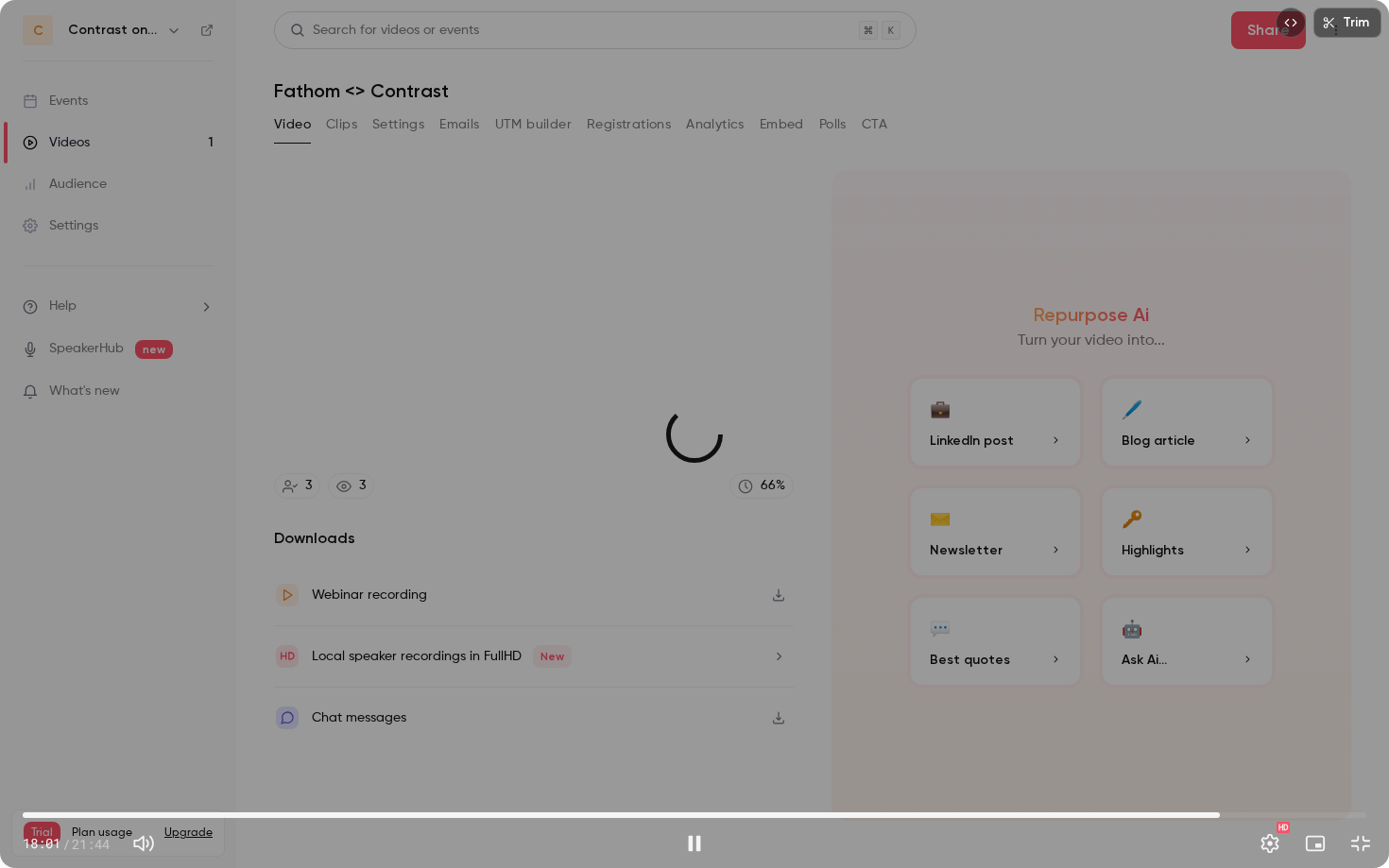 click on "19:22" at bounding box center [694, 815] 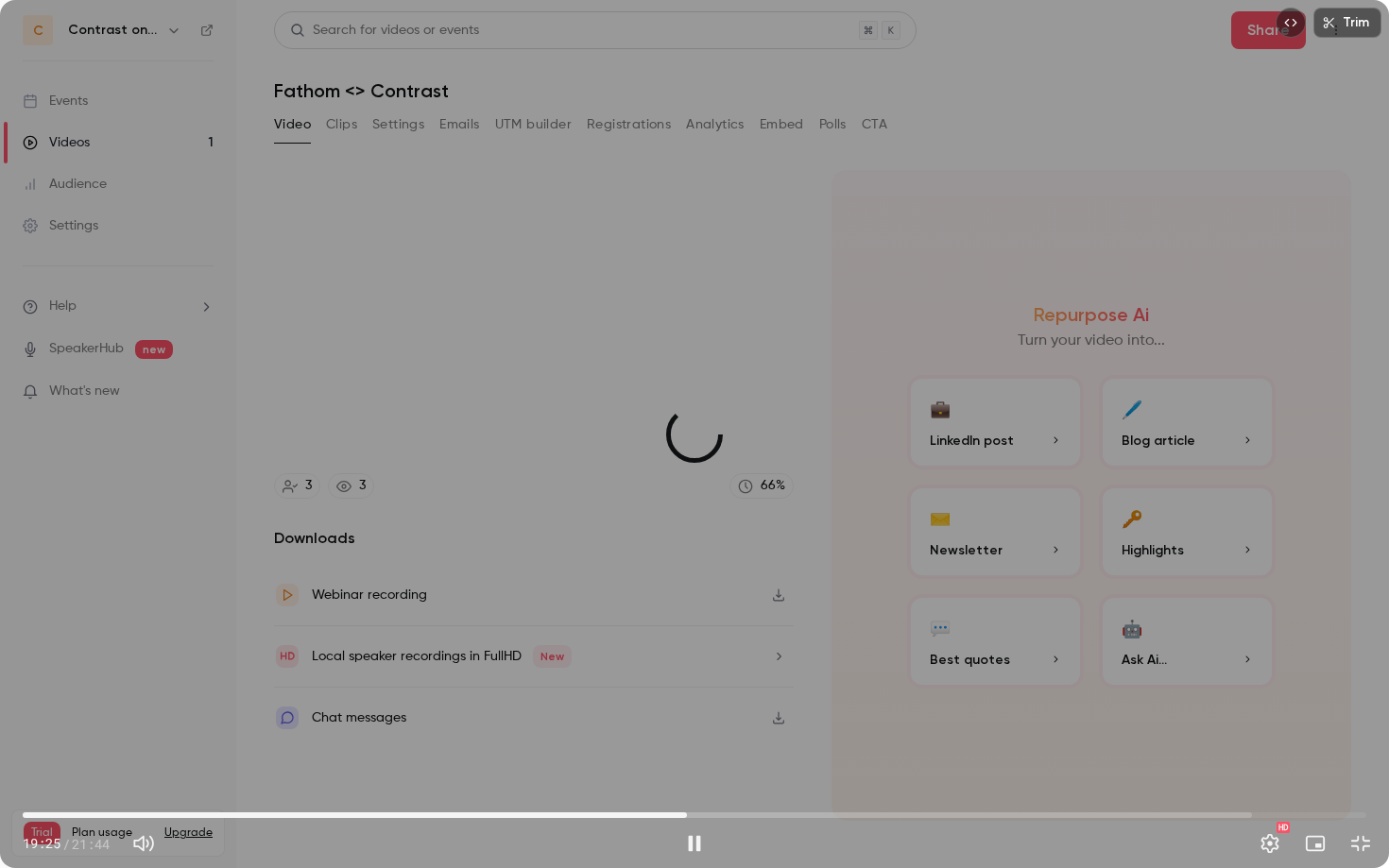click on "10:45" at bounding box center [694, 815] 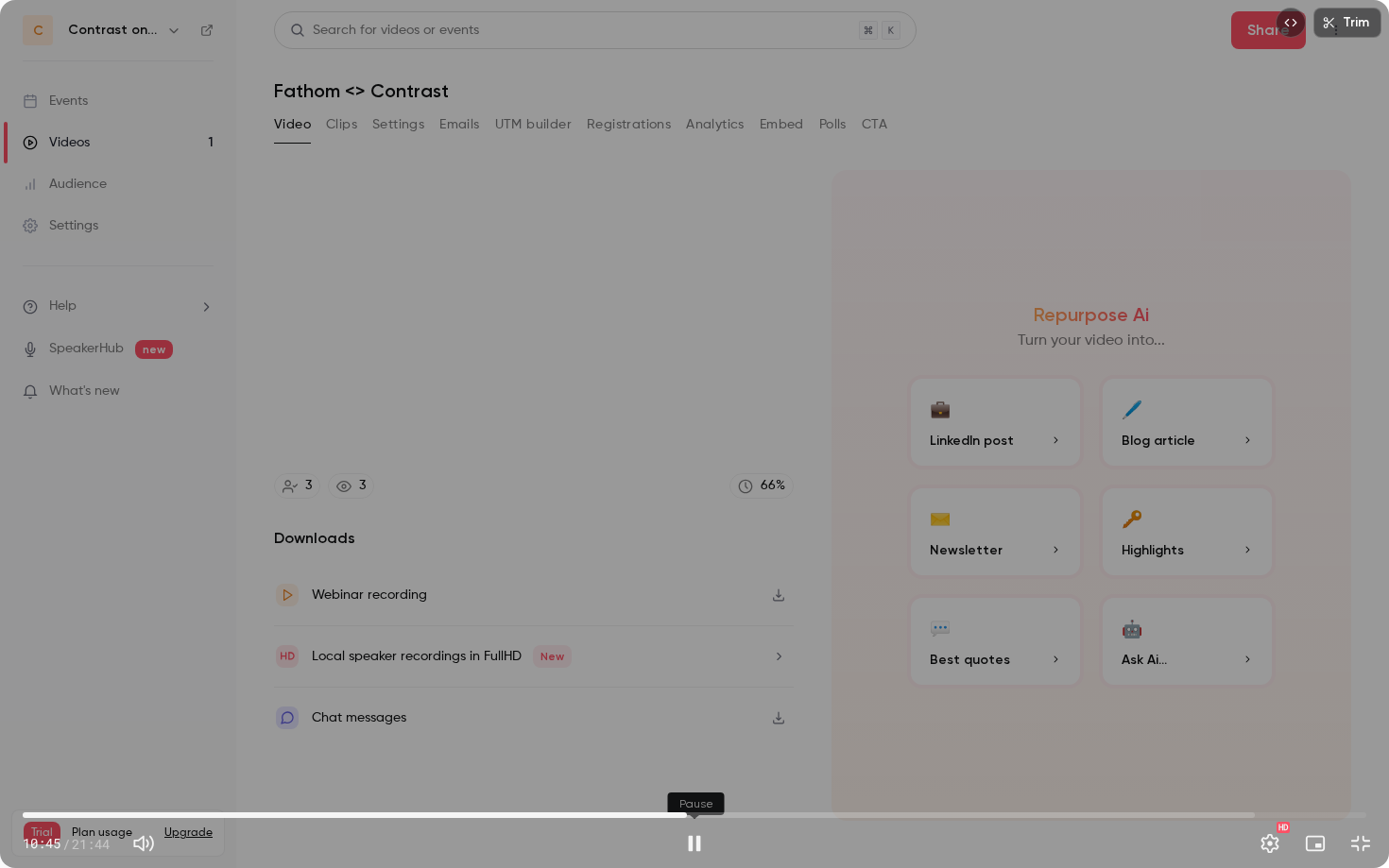 click at bounding box center [694, 843] 